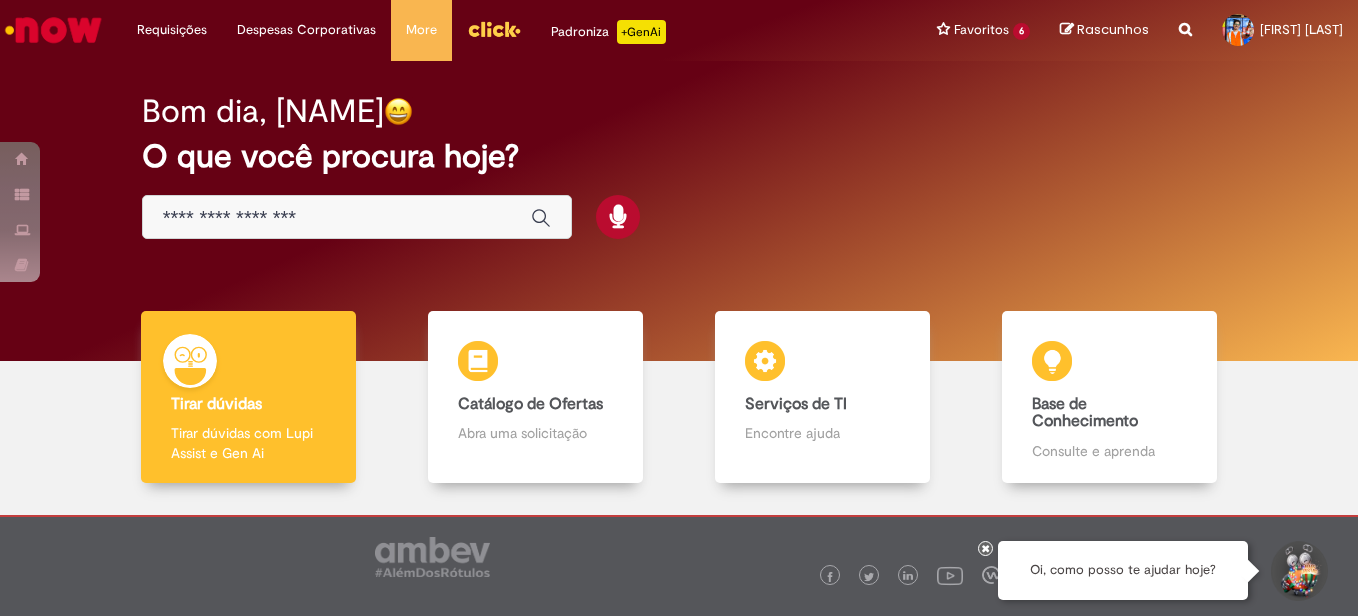 scroll, scrollTop: 0, scrollLeft: 0, axis: both 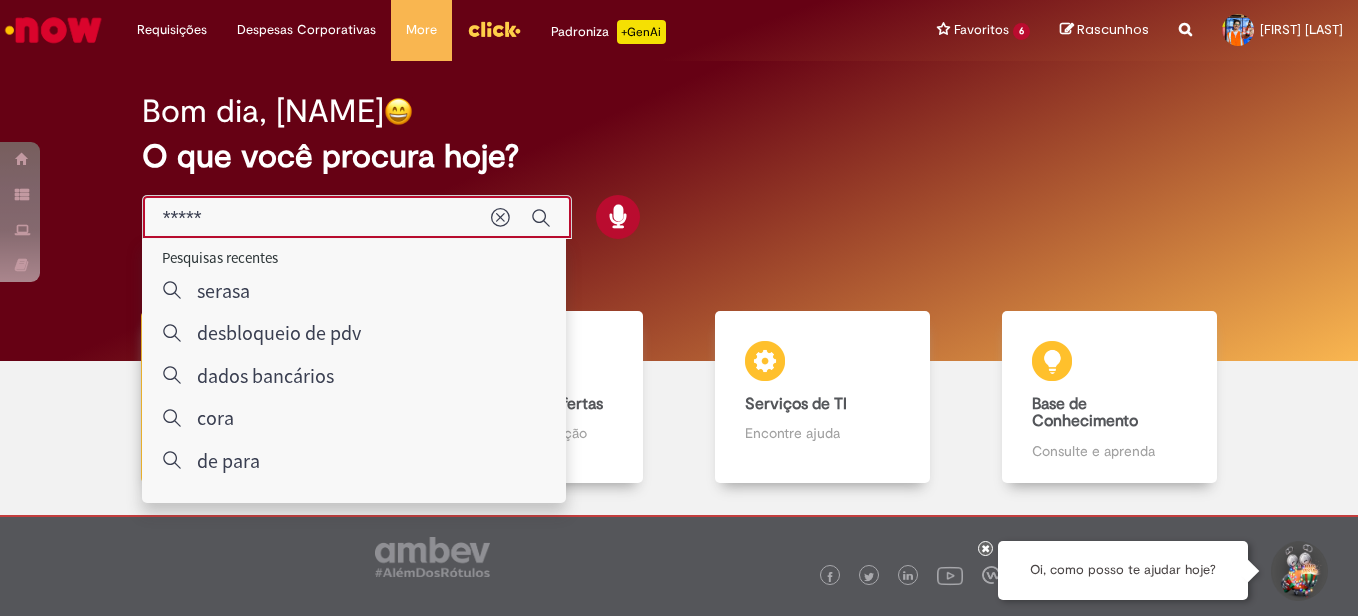 type on "******" 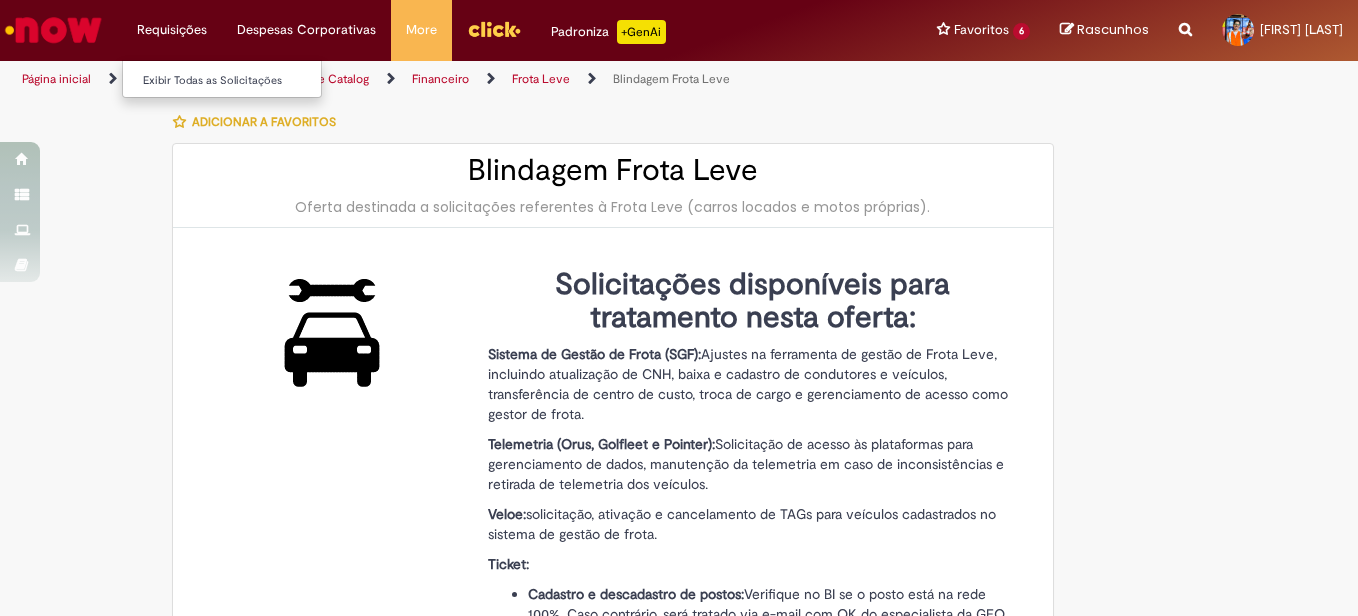 type on "********" 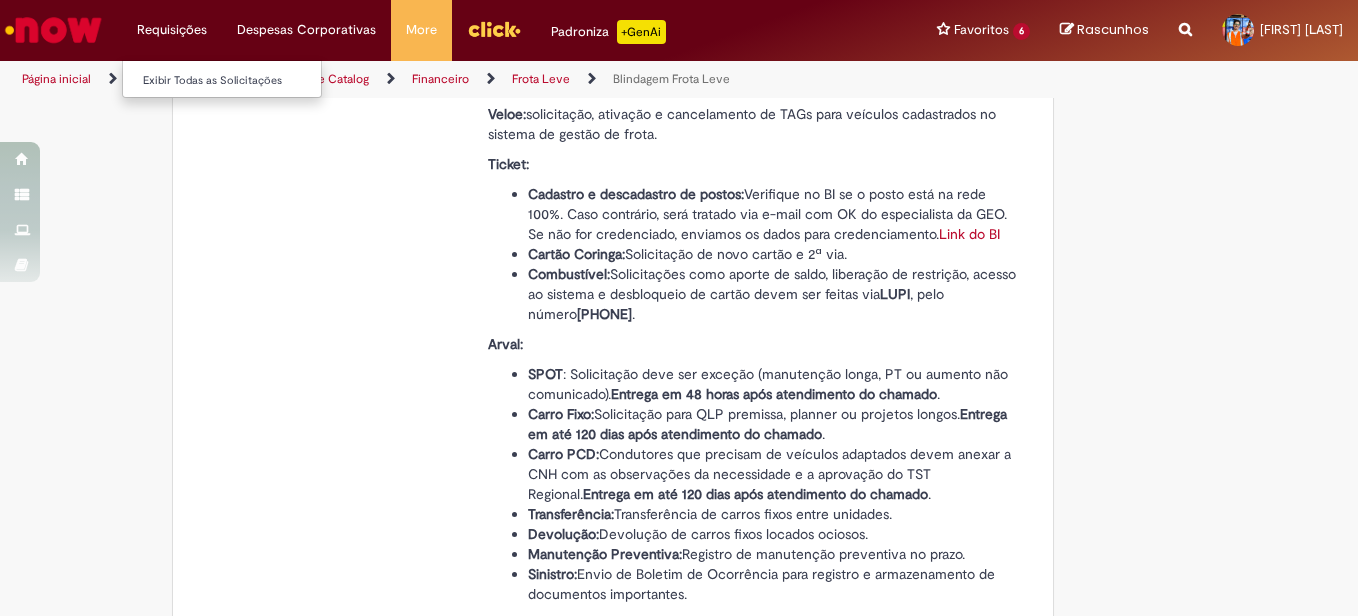type on "**********" 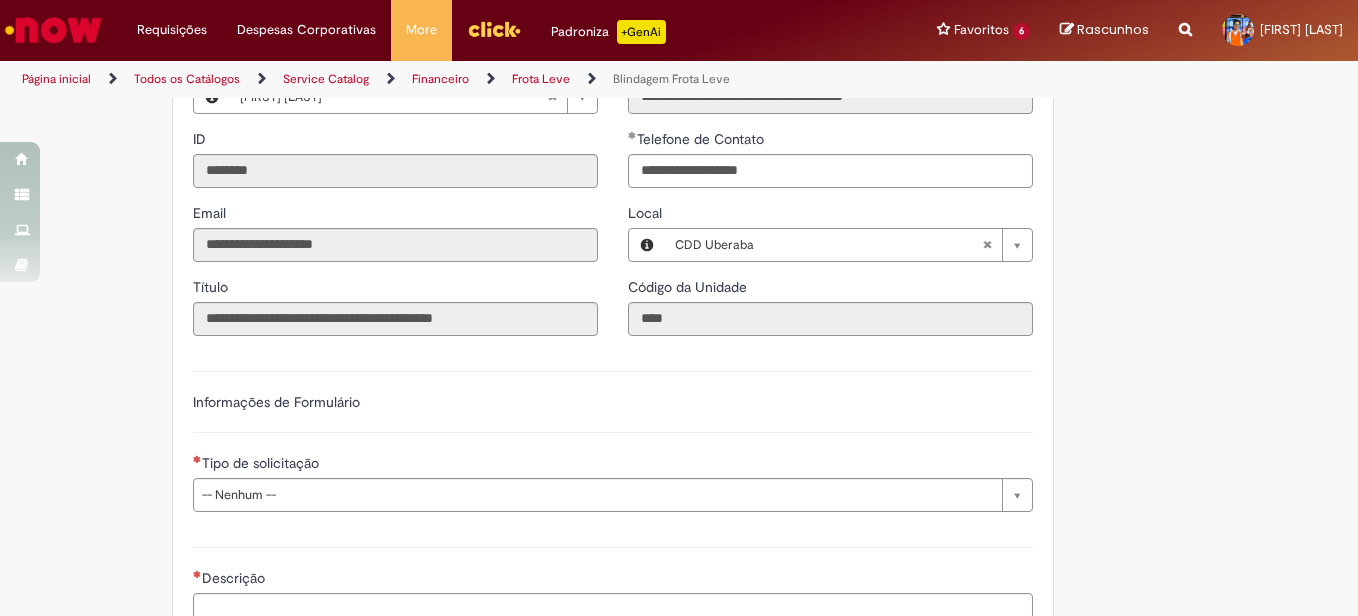 scroll, scrollTop: 1300, scrollLeft: 0, axis: vertical 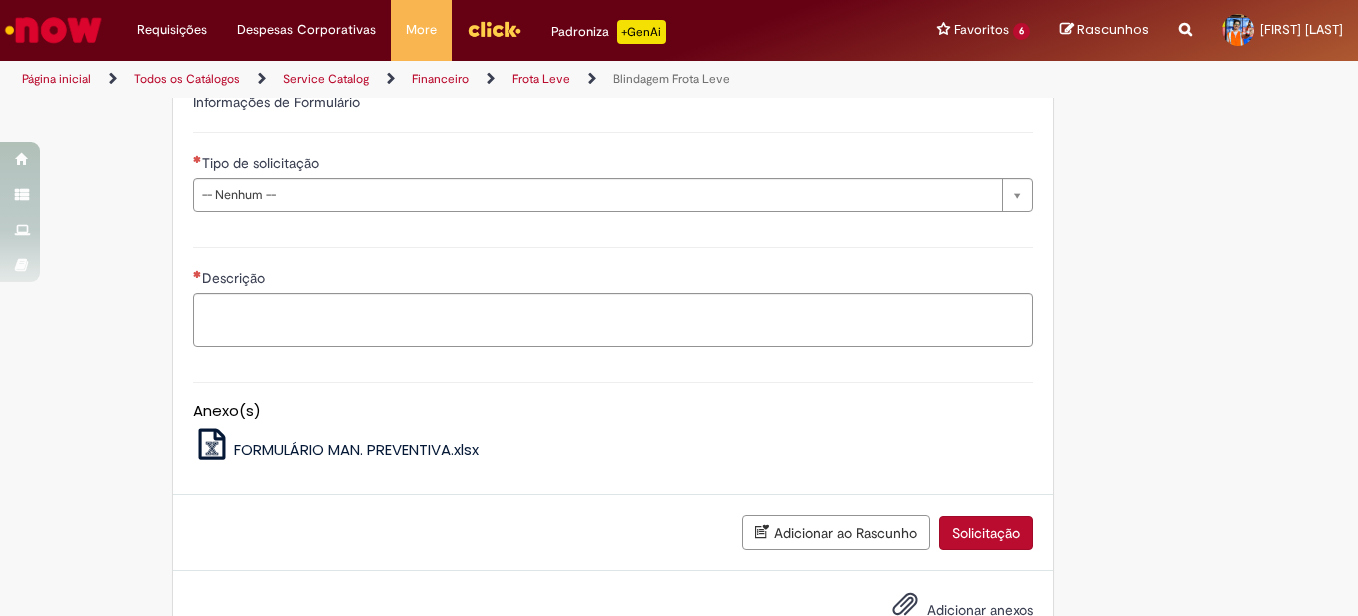 click on "**********" at bounding box center (613, 139) 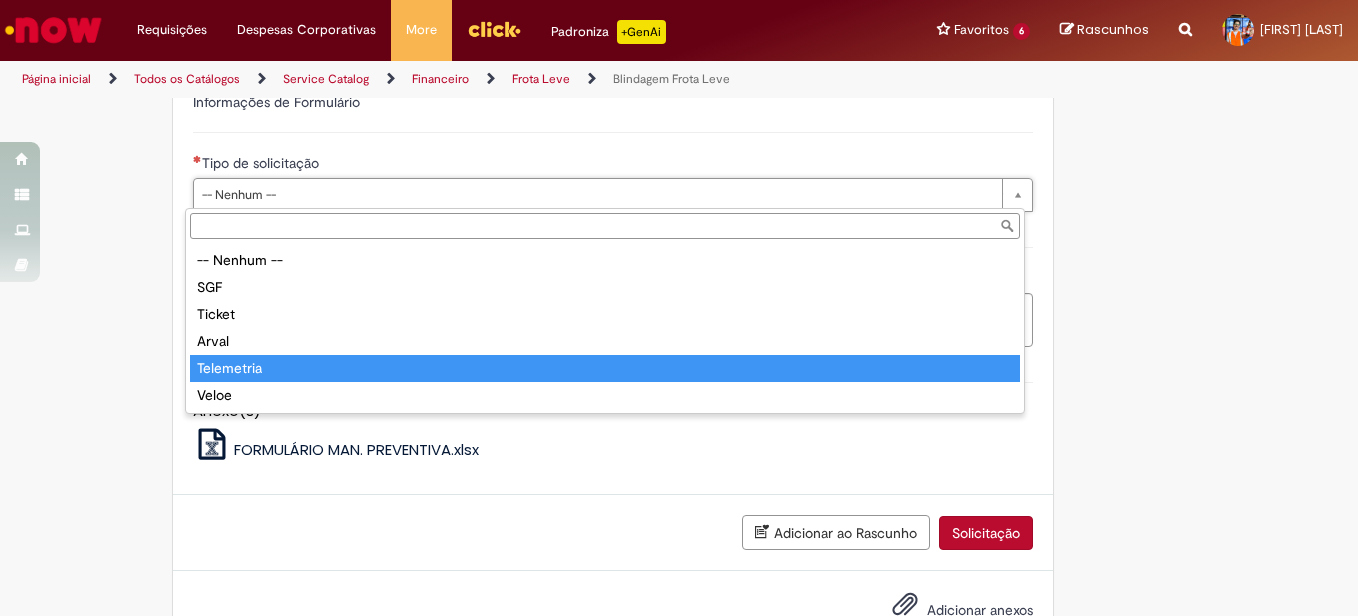 type on "**********" 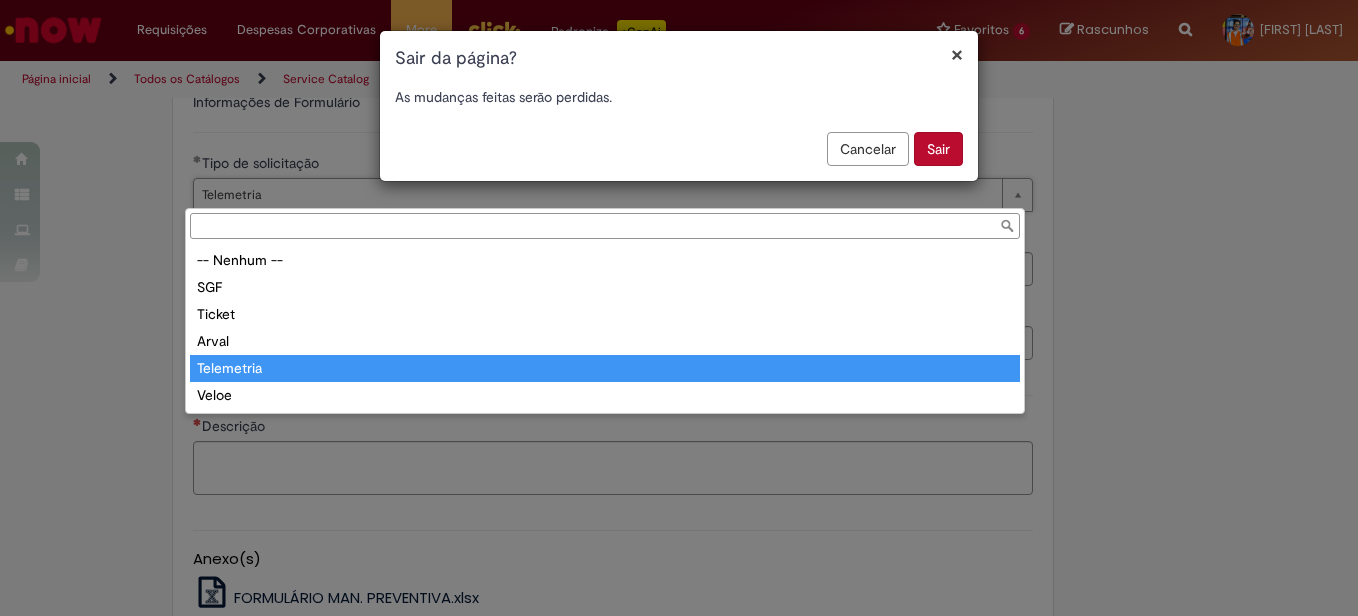 type on "**********" 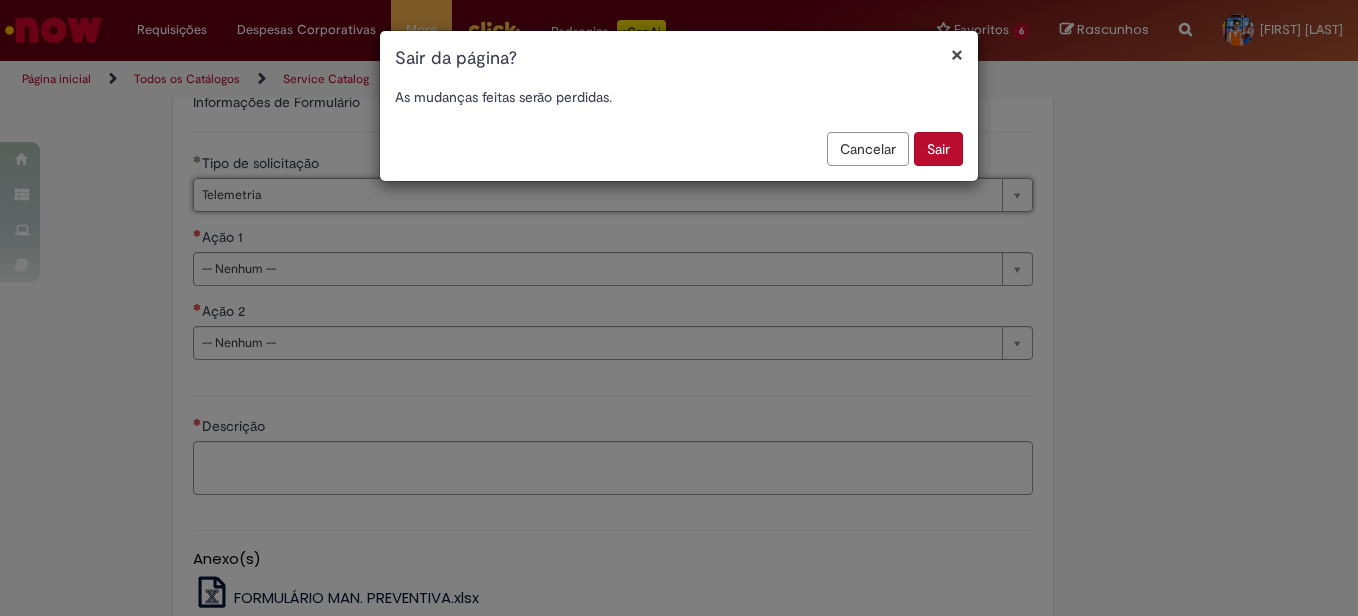 click on "Sair" at bounding box center [938, 149] 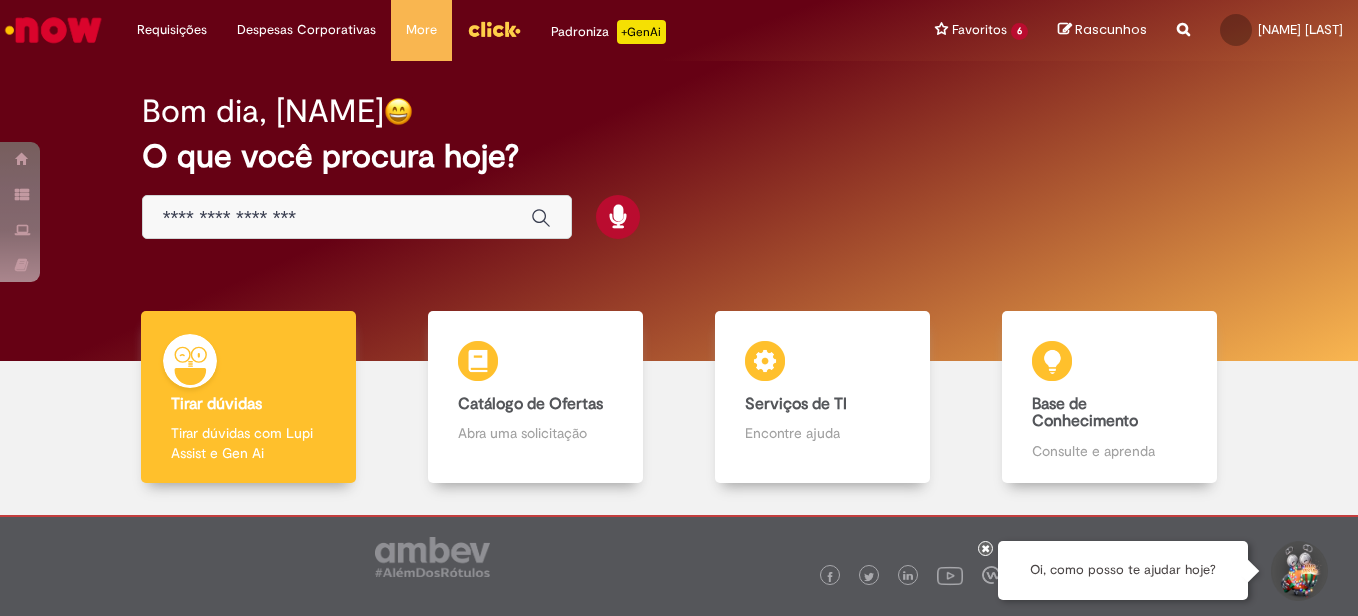 scroll, scrollTop: 0, scrollLeft: 0, axis: both 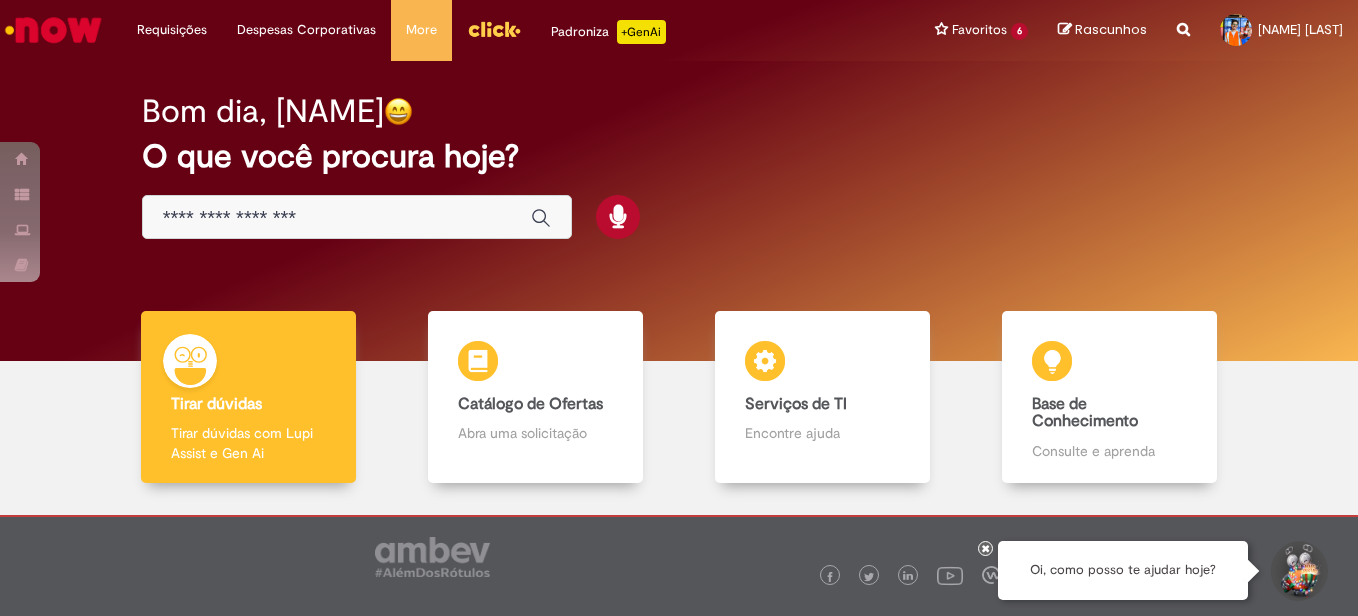 click at bounding box center (337, 218) 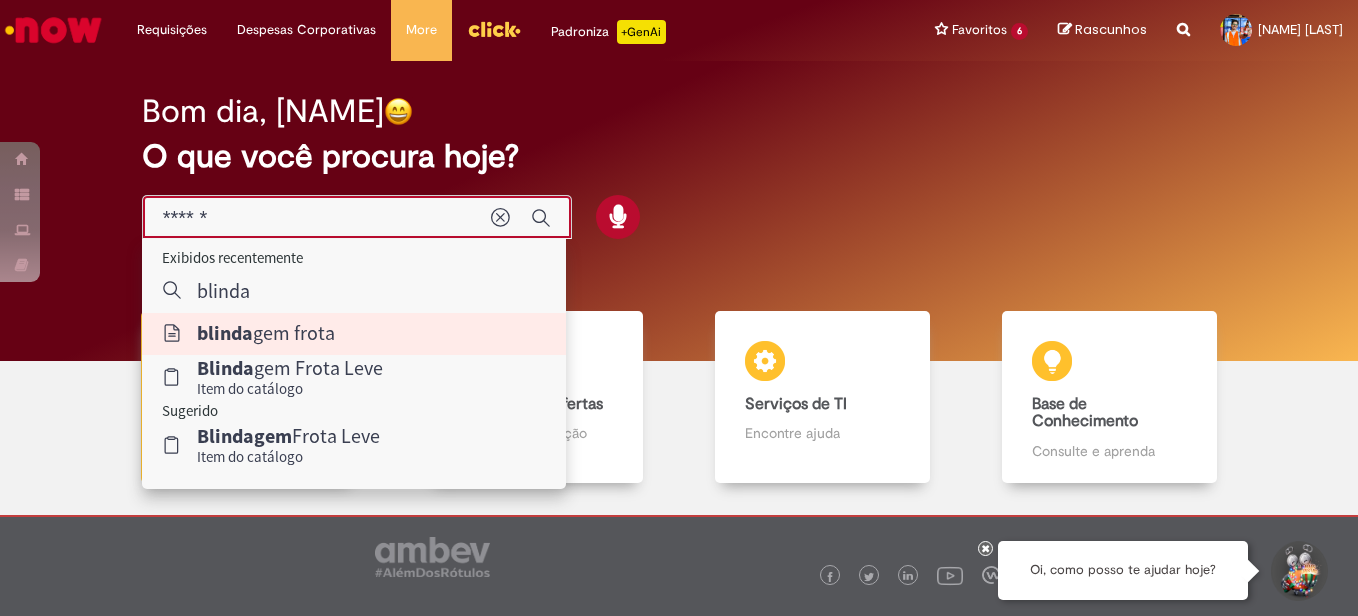 type on "**********" 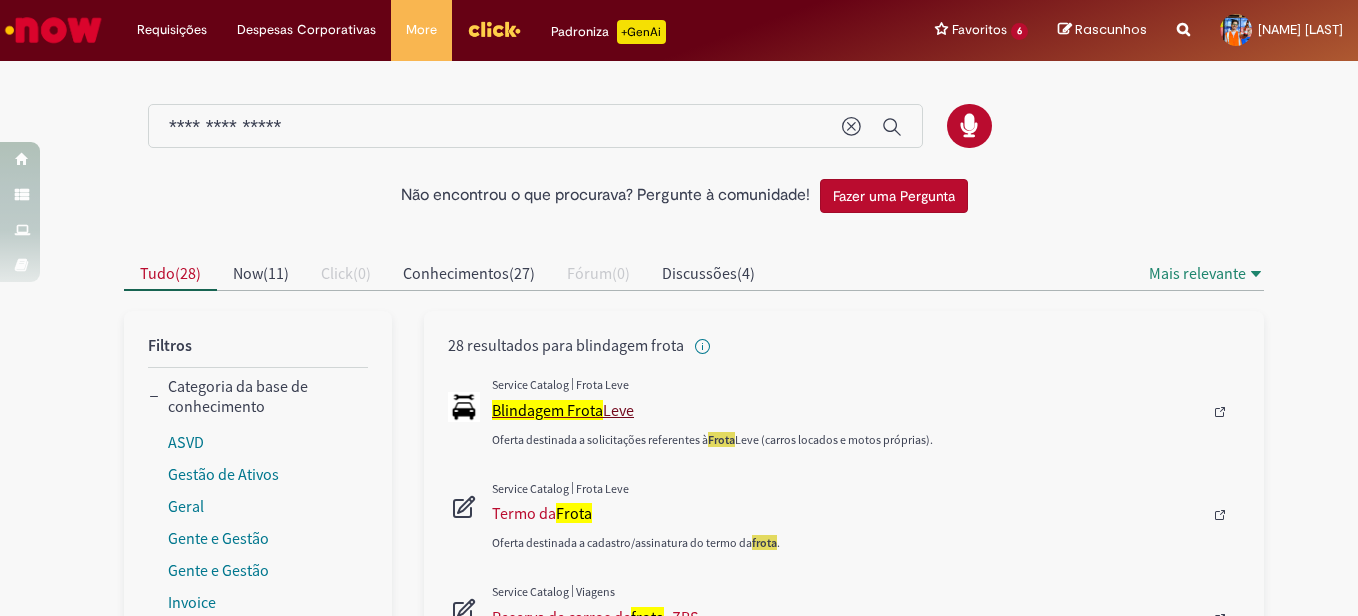 click on "Blindagem Frota" at bounding box center (547, 410) 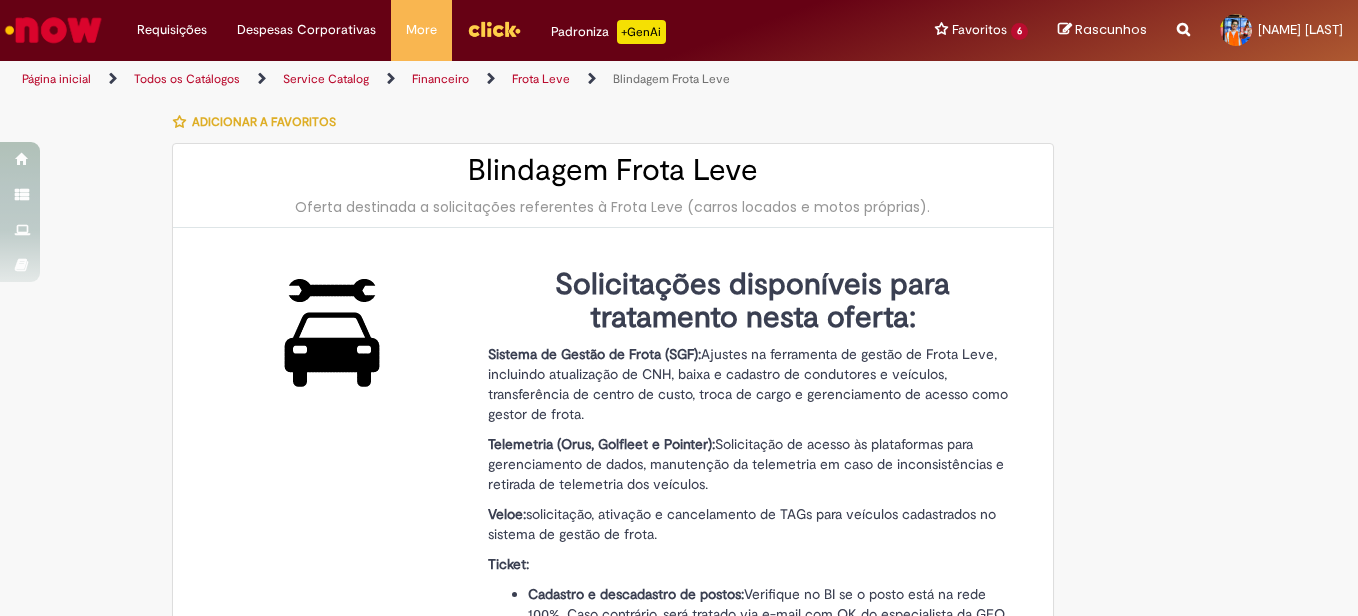 type on "********" 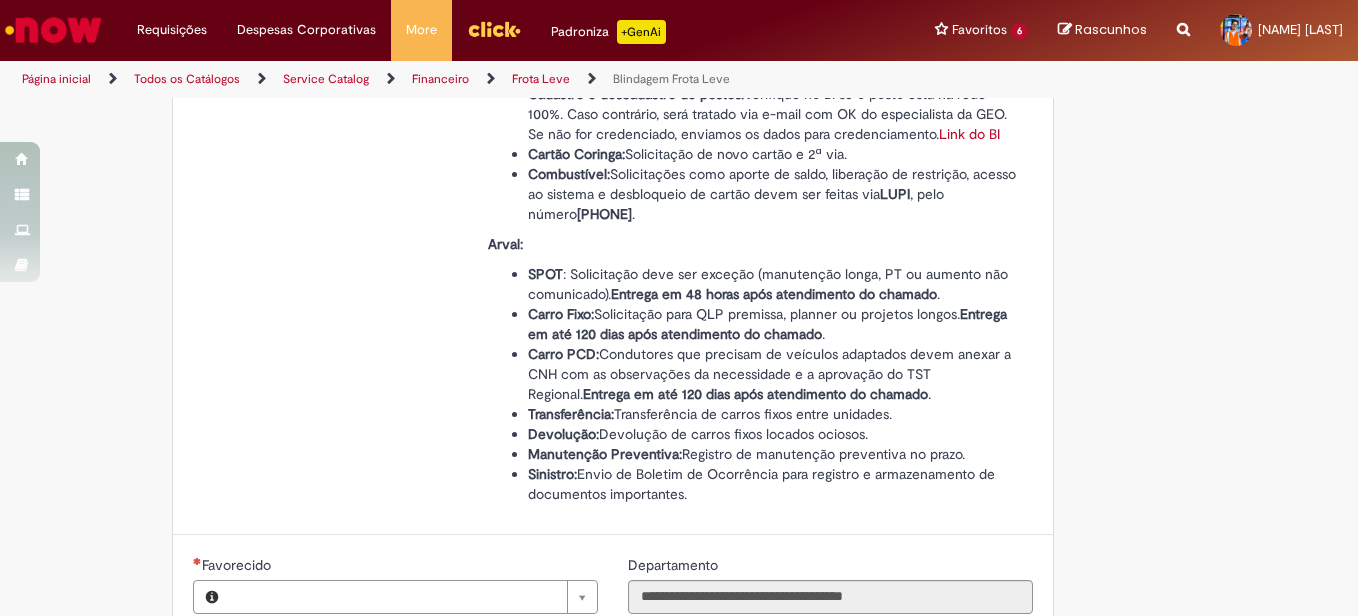 type on "**********" 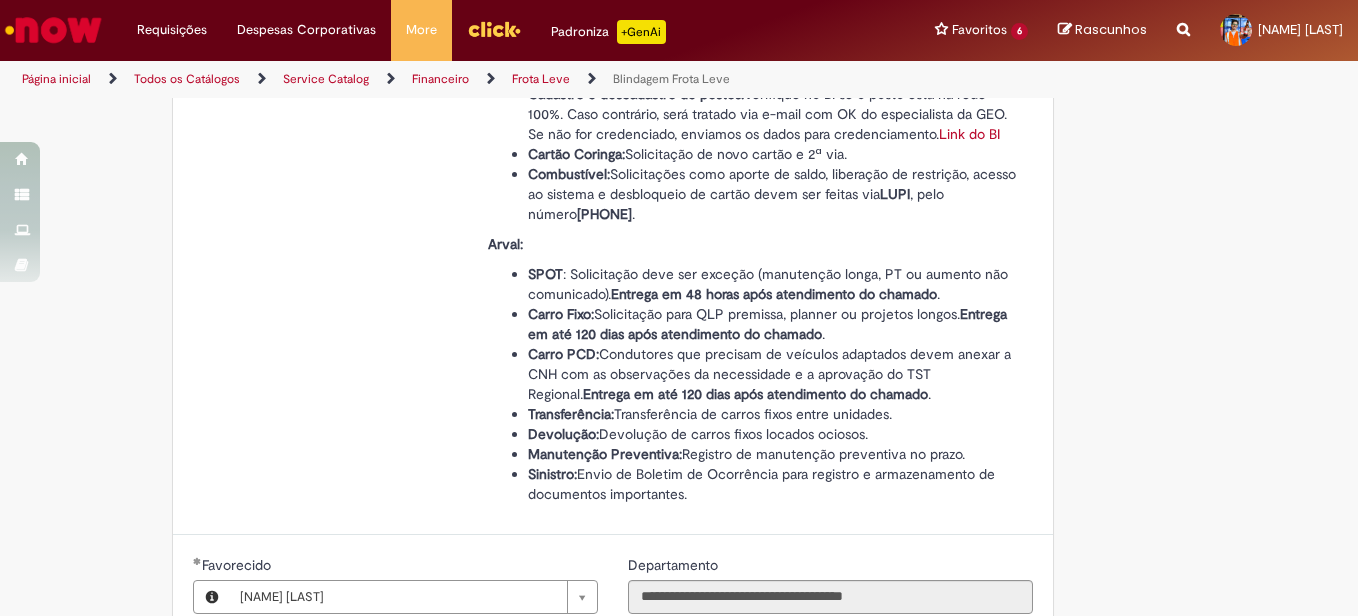 type on "**********" 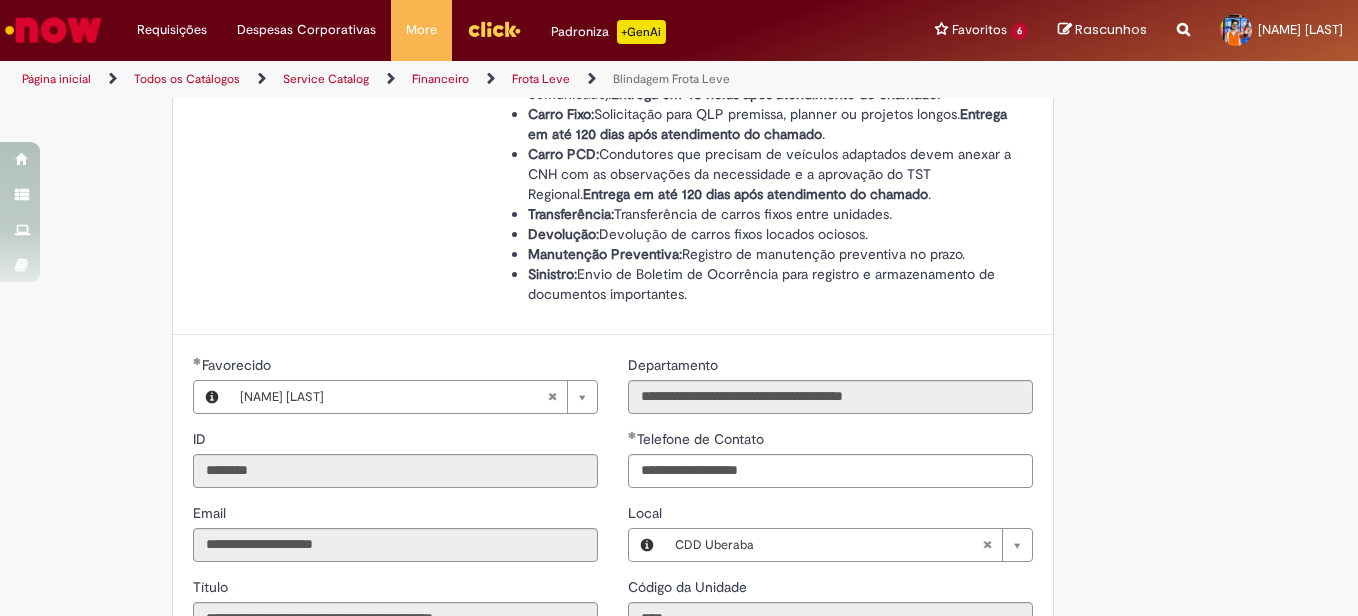 scroll, scrollTop: 1200, scrollLeft: 0, axis: vertical 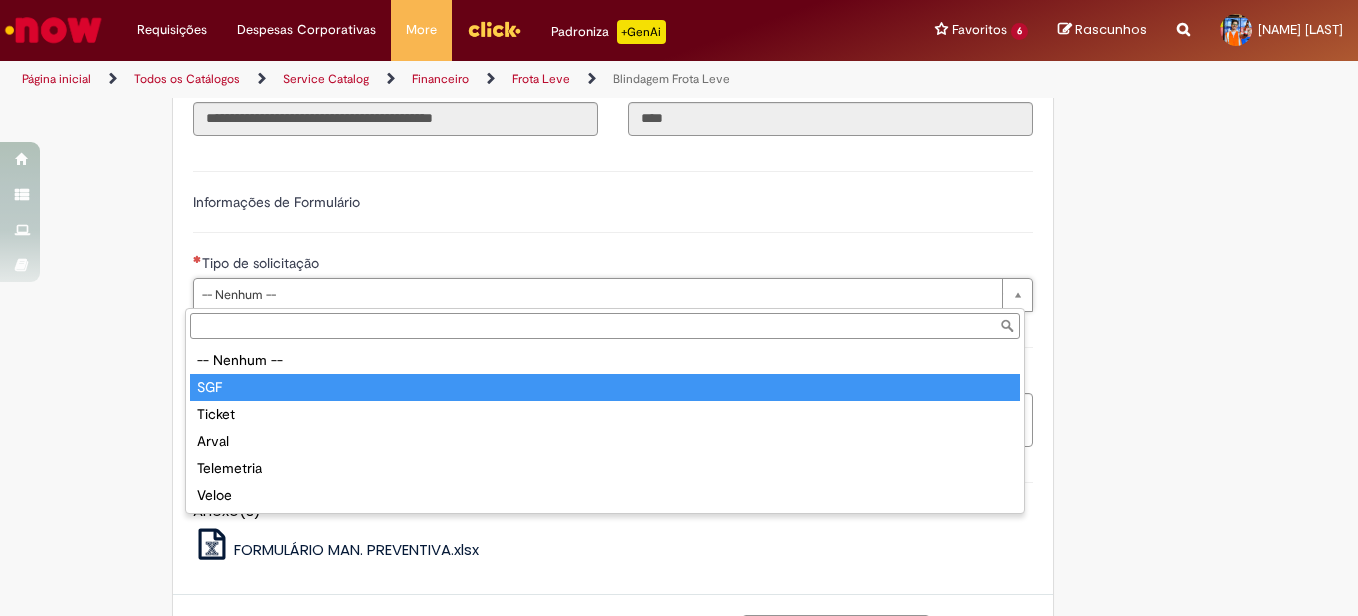 type on "***" 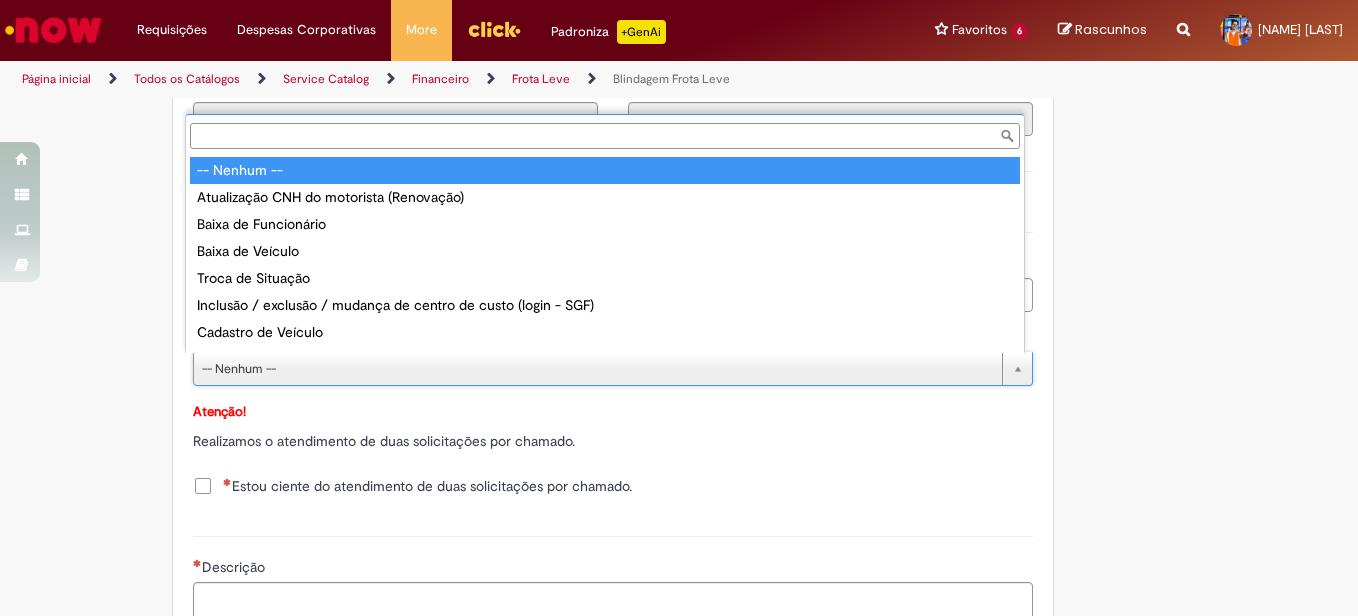 scroll, scrollTop: 16, scrollLeft: 0, axis: vertical 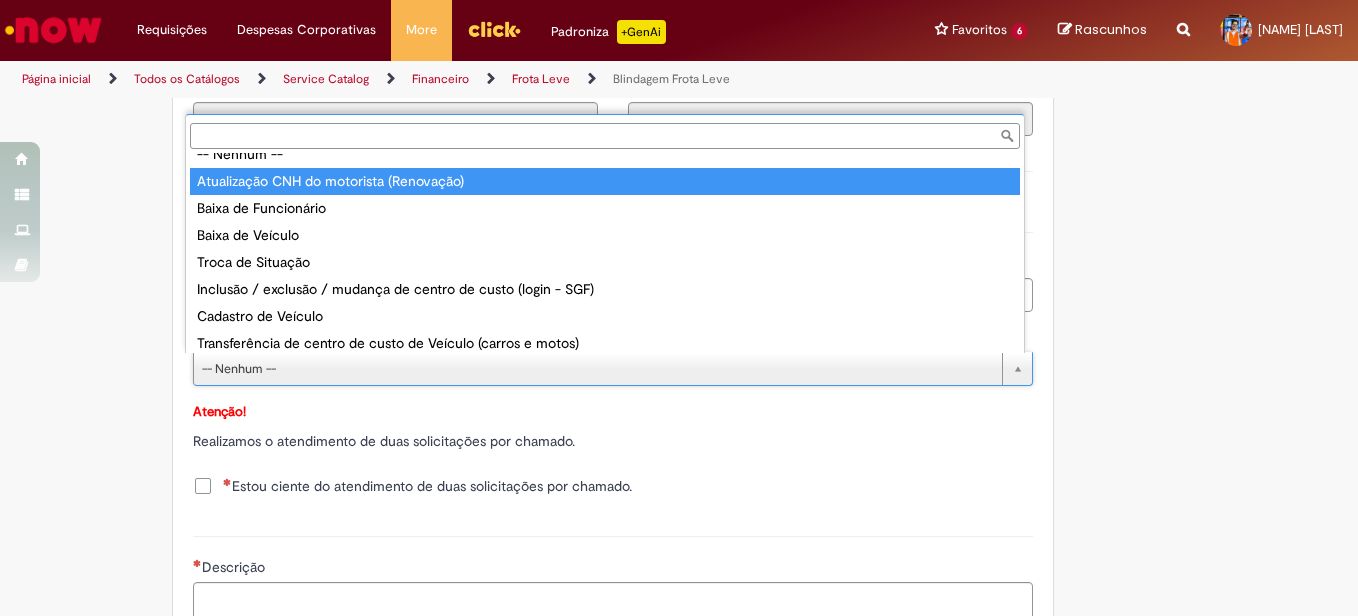 type on "**********" 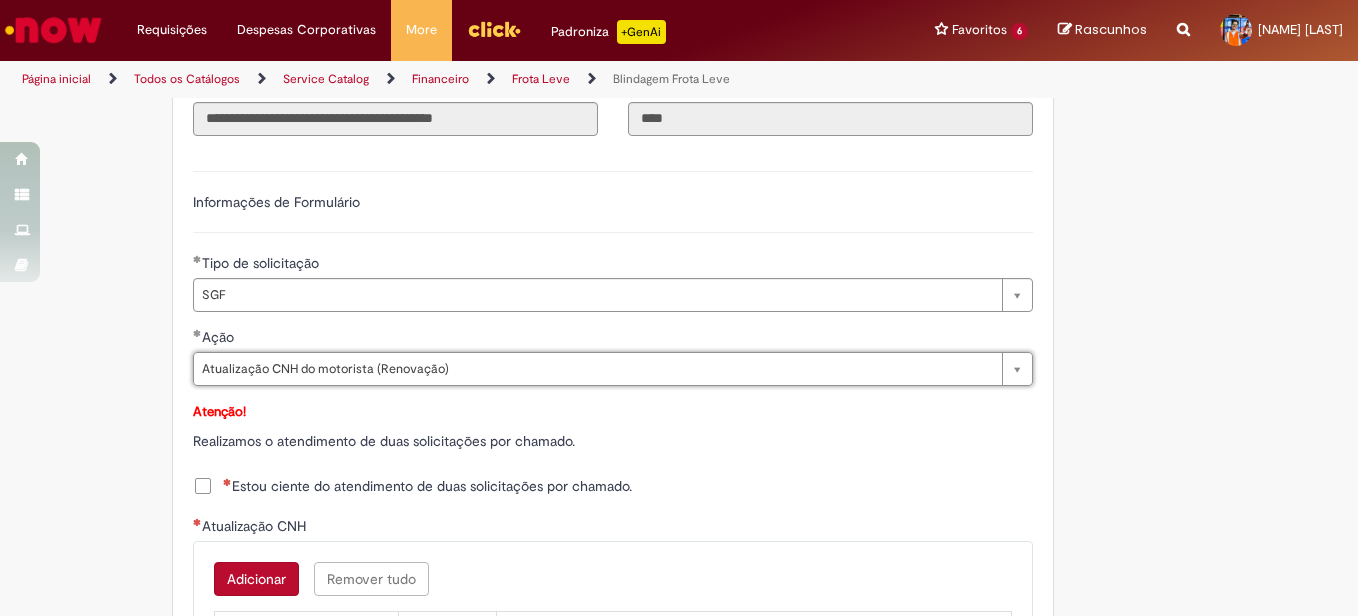 click on "Estou ciente do atendimento de duas solicitações por chamado." at bounding box center (427, 486) 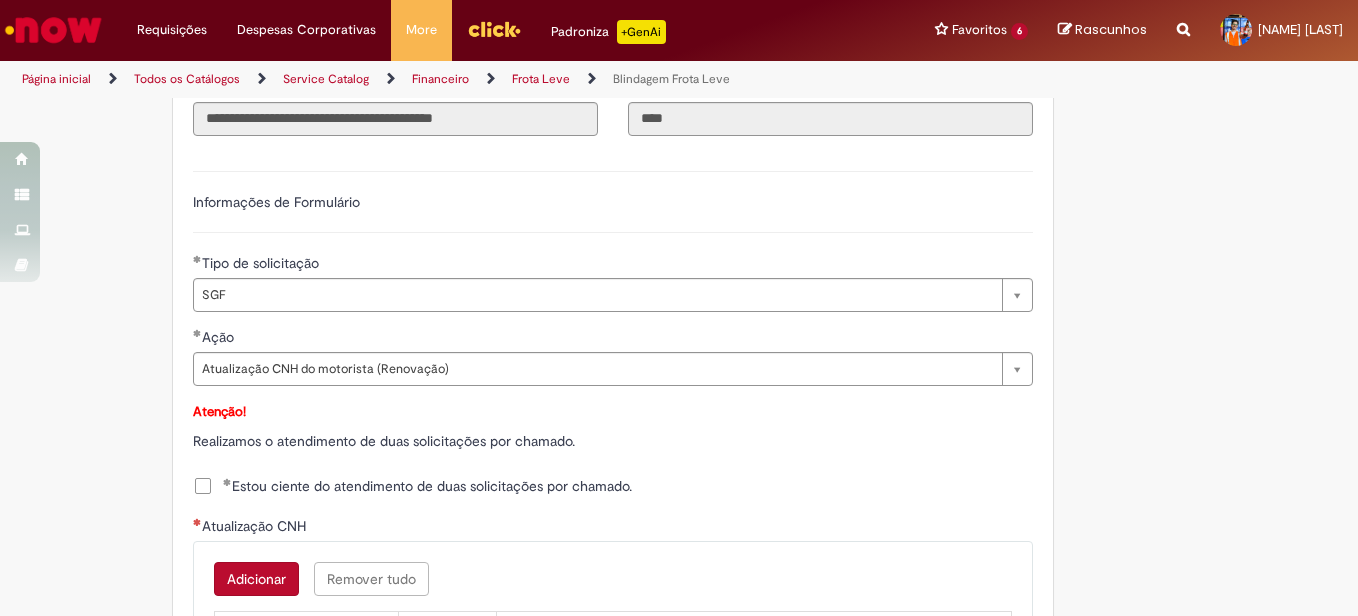 scroll, scrollTop: 1400, scrollLeft: 0, axis: vertical 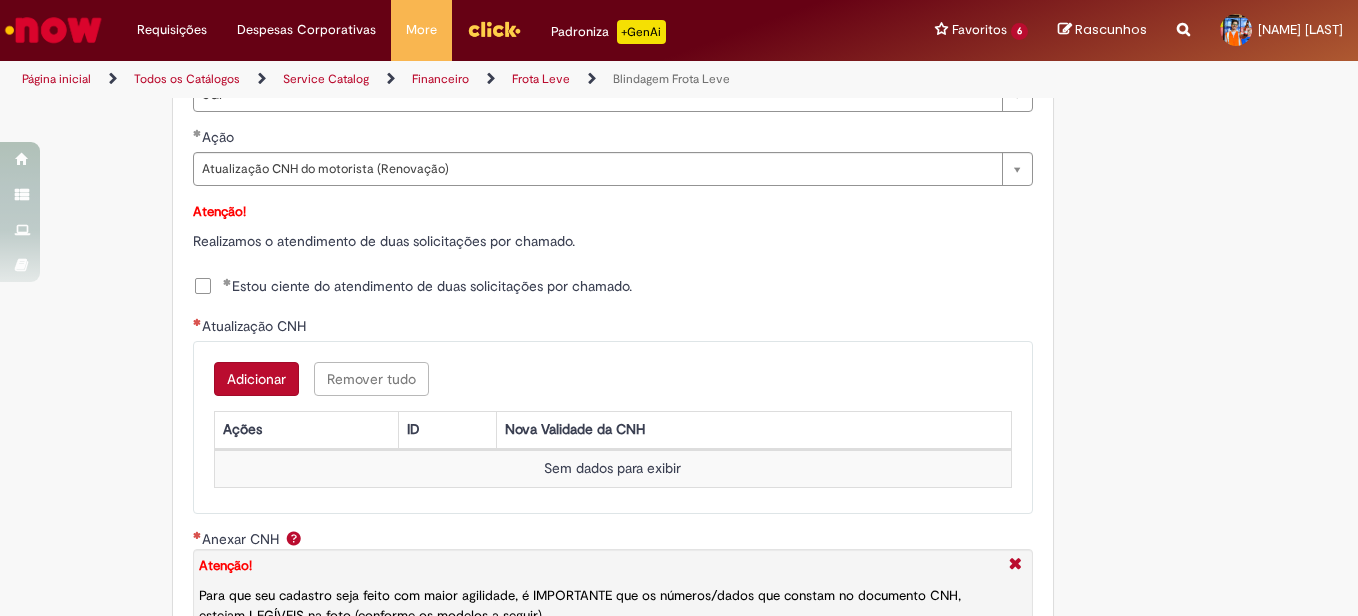 click on "Adicionar" at bounding box center [256, 379] 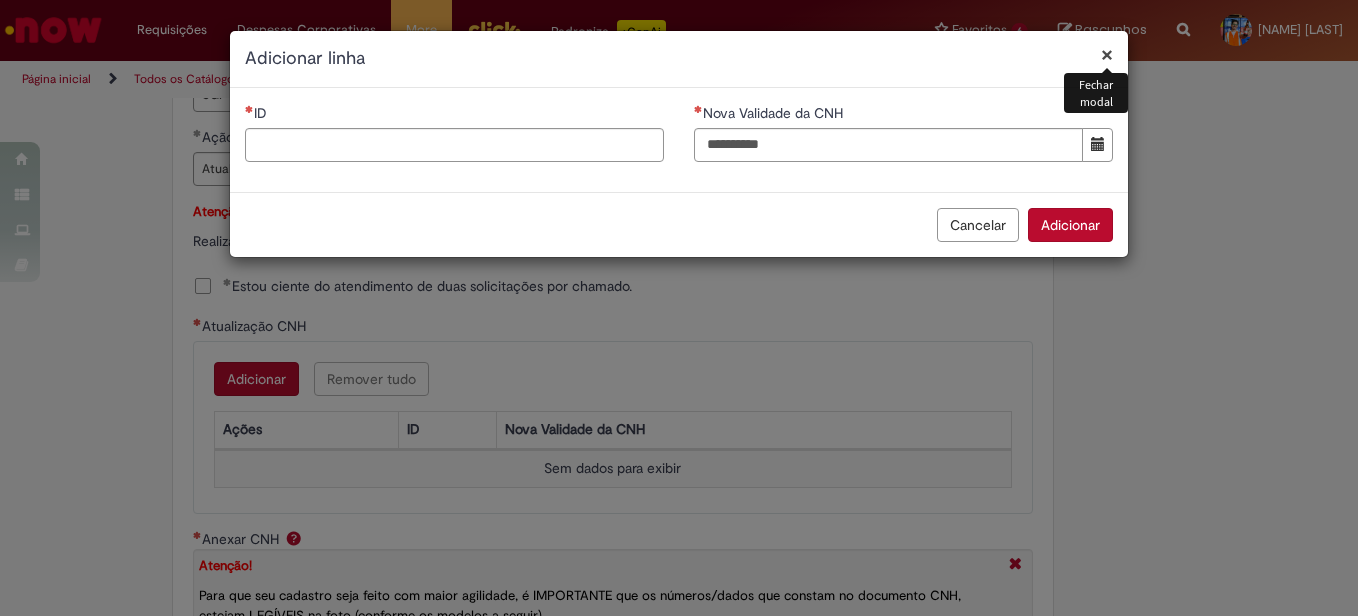 click on "ID" at bounding box center (454, 140) 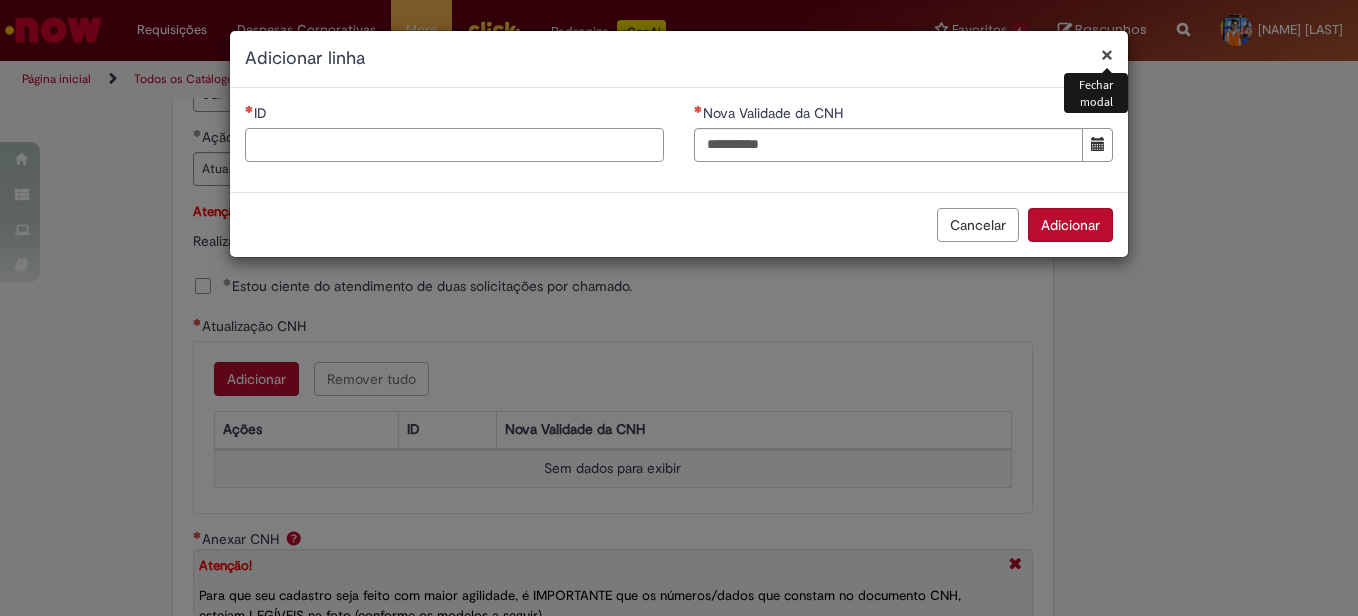 click on "ID" at bounding box center [454, 145] 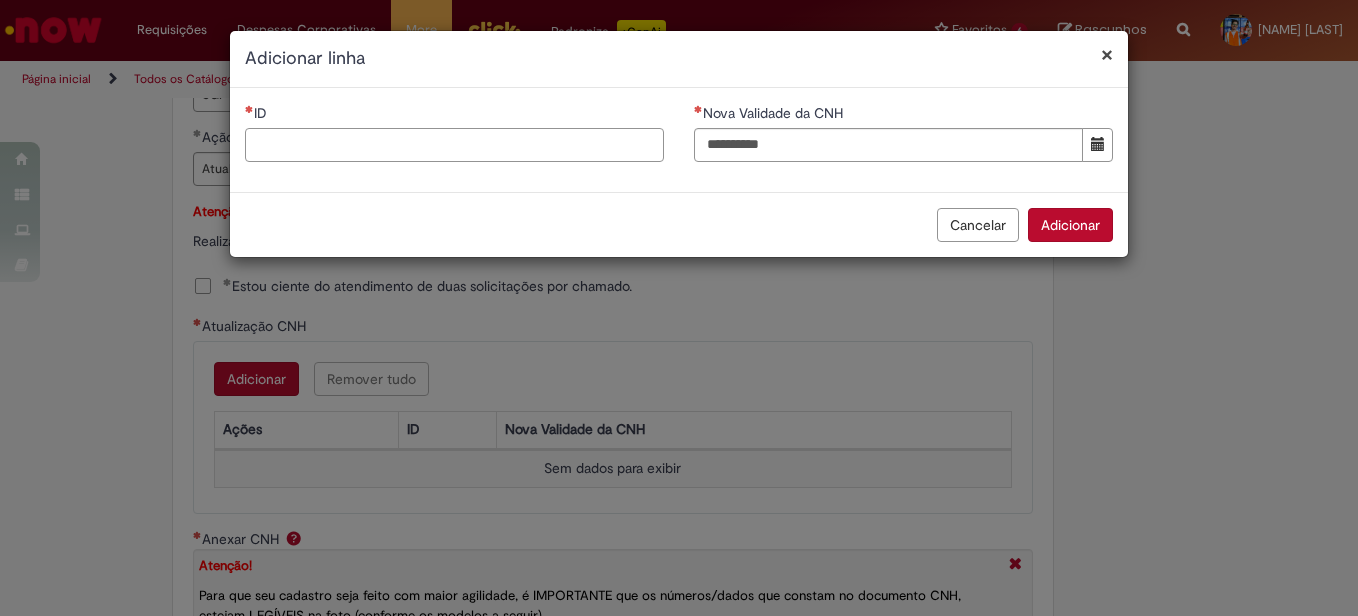 paste on "**********" 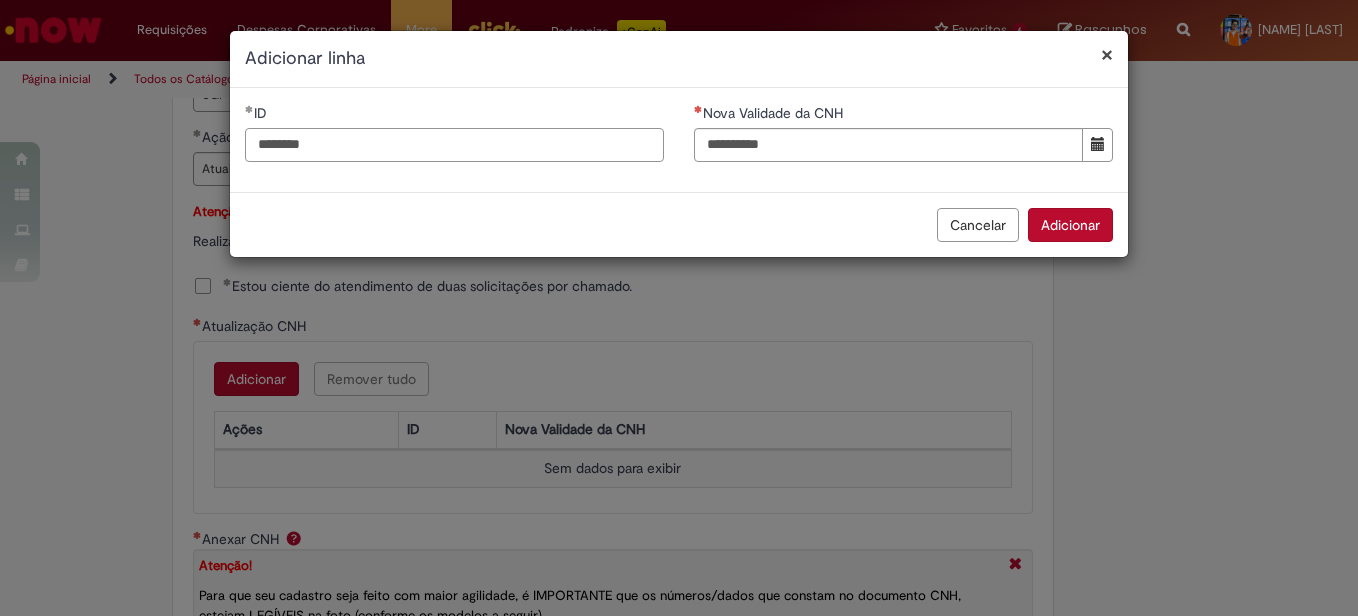 type on "********" 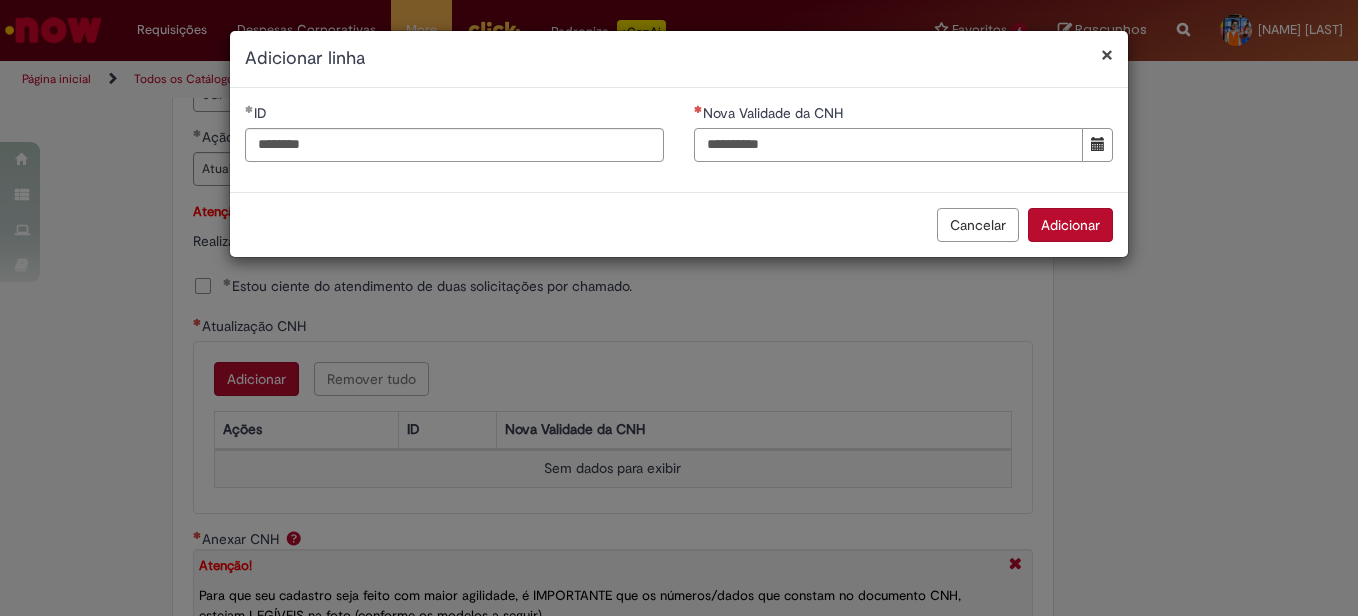 click on "Nova Validade da CNH" at bounding box center [888, 145] 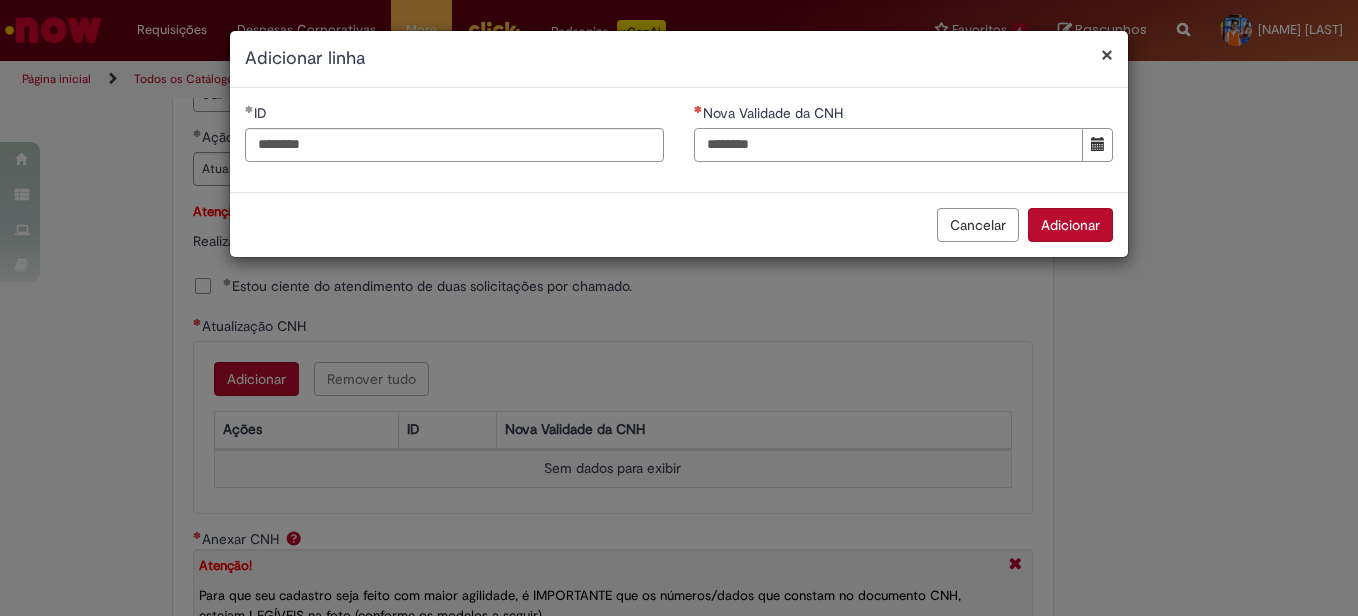 type on "********" 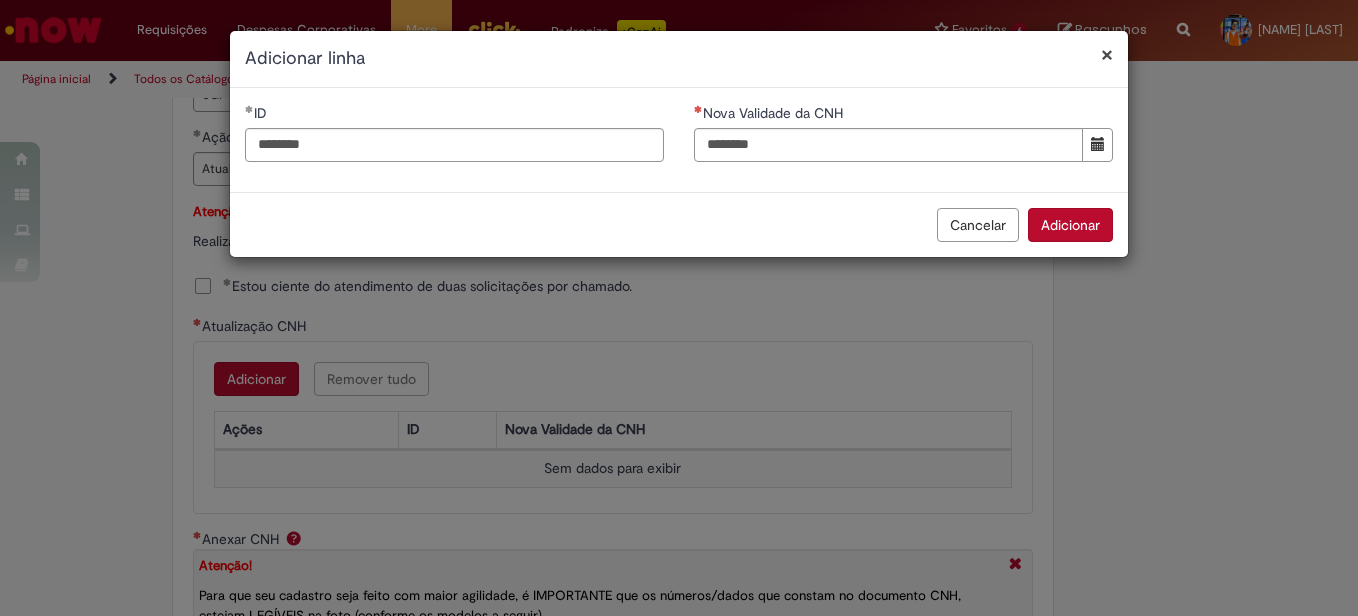type 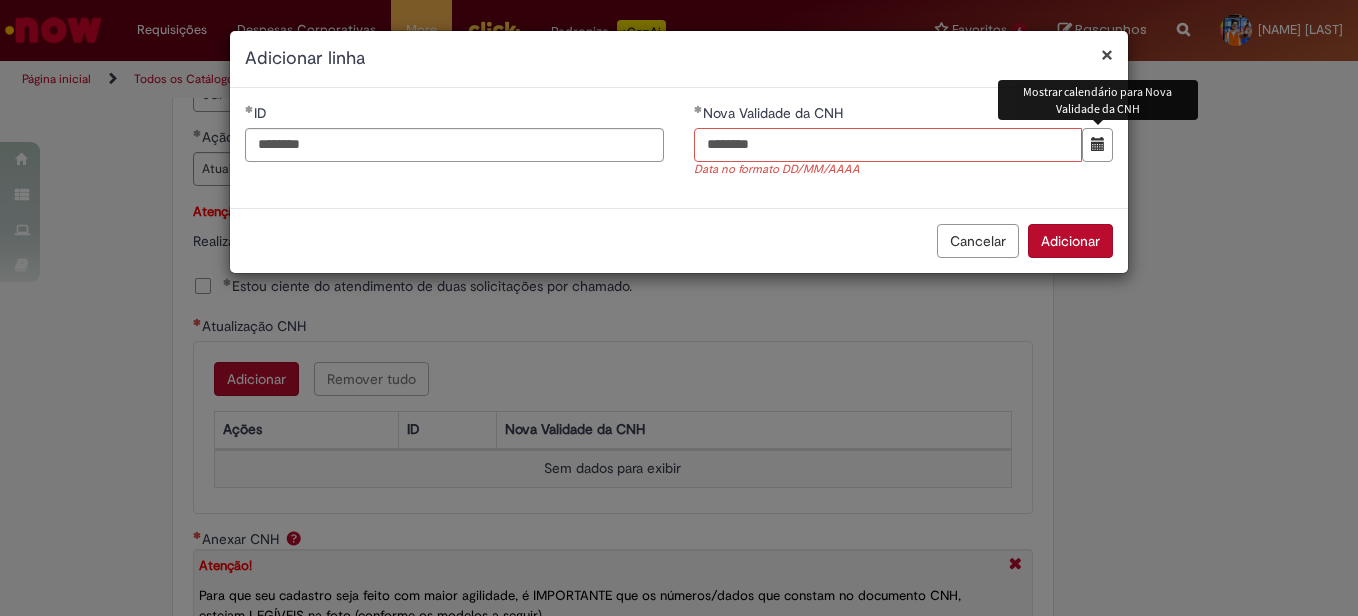 click on "********" at bounding box center [888, 145] 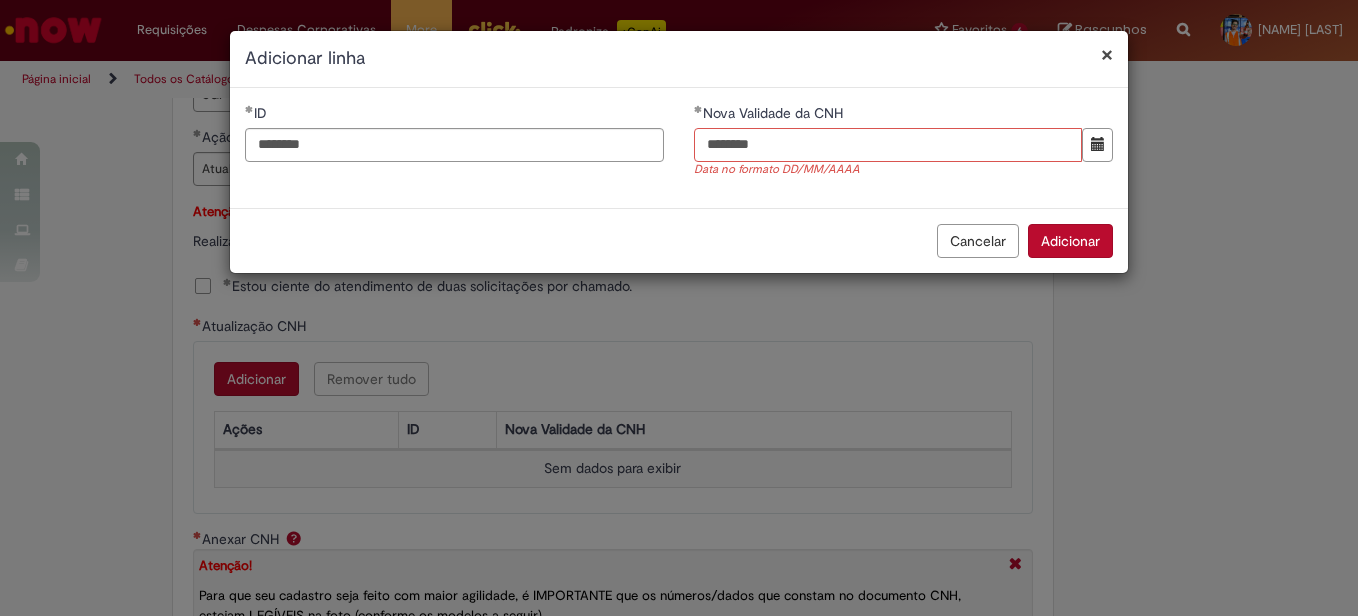 click on "********" at bounding box center [888, 145] 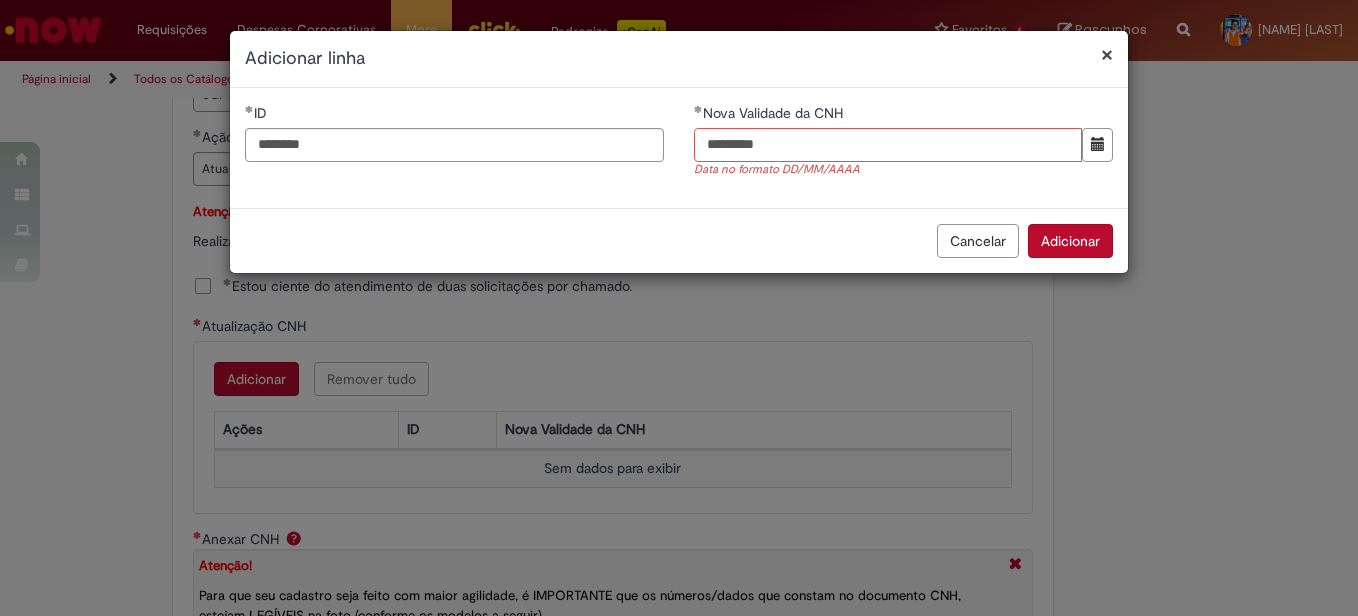 click on "*********" at bounding box center (888, 145) 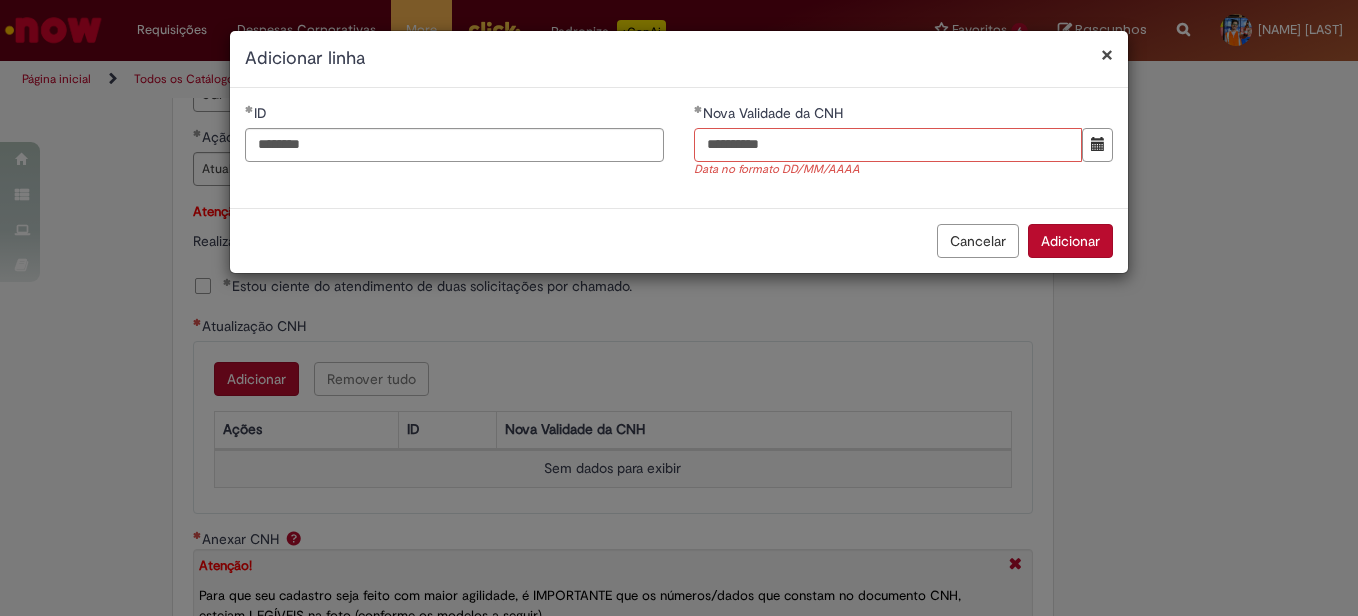 type on "**********" 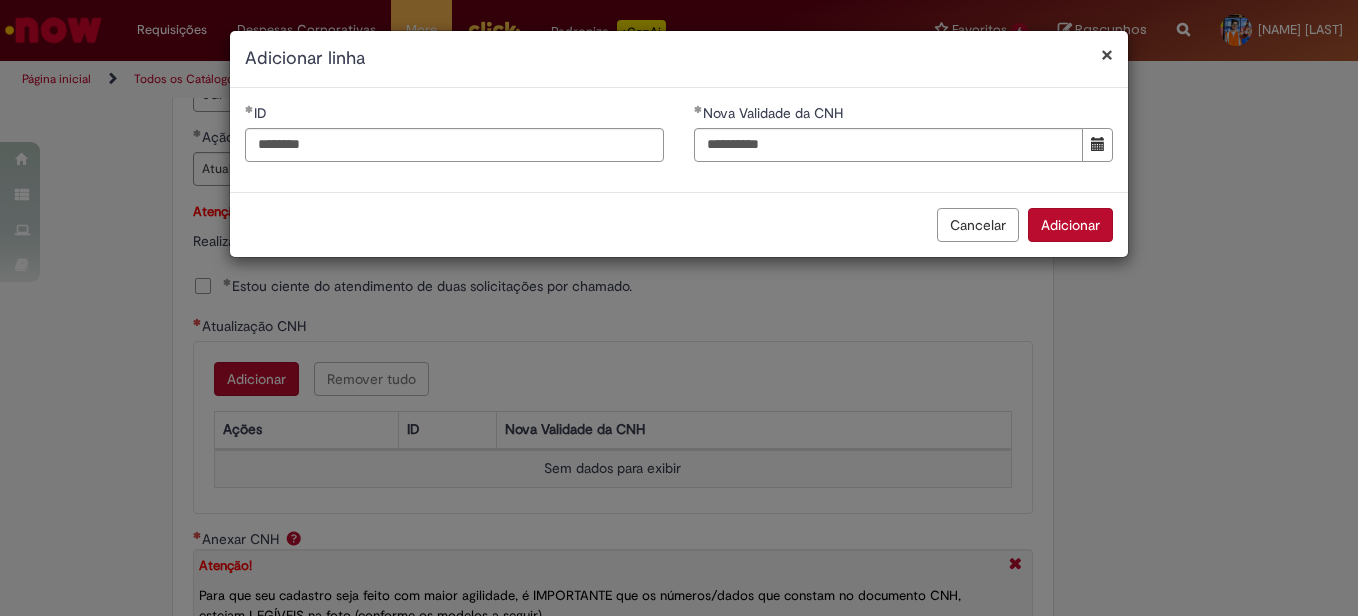 click on "Adicionar" at bounding box center [1070, 225] 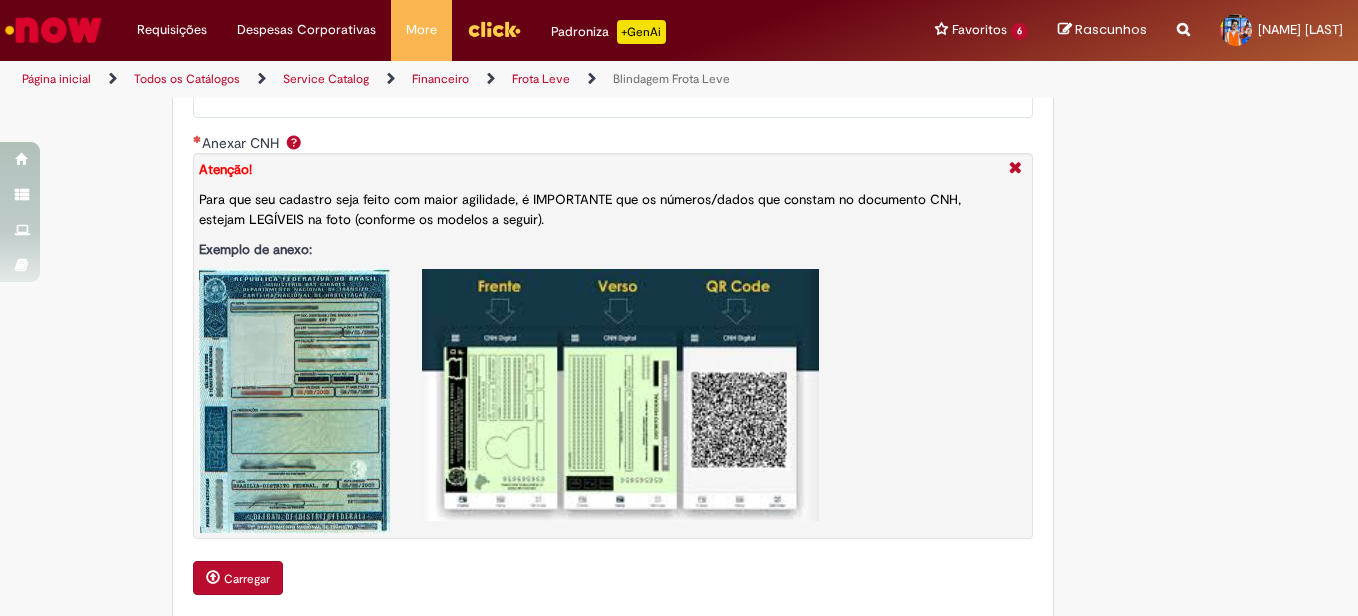 scroll, scrollTop: 2000, scrollLeft: 0, axis: vertical 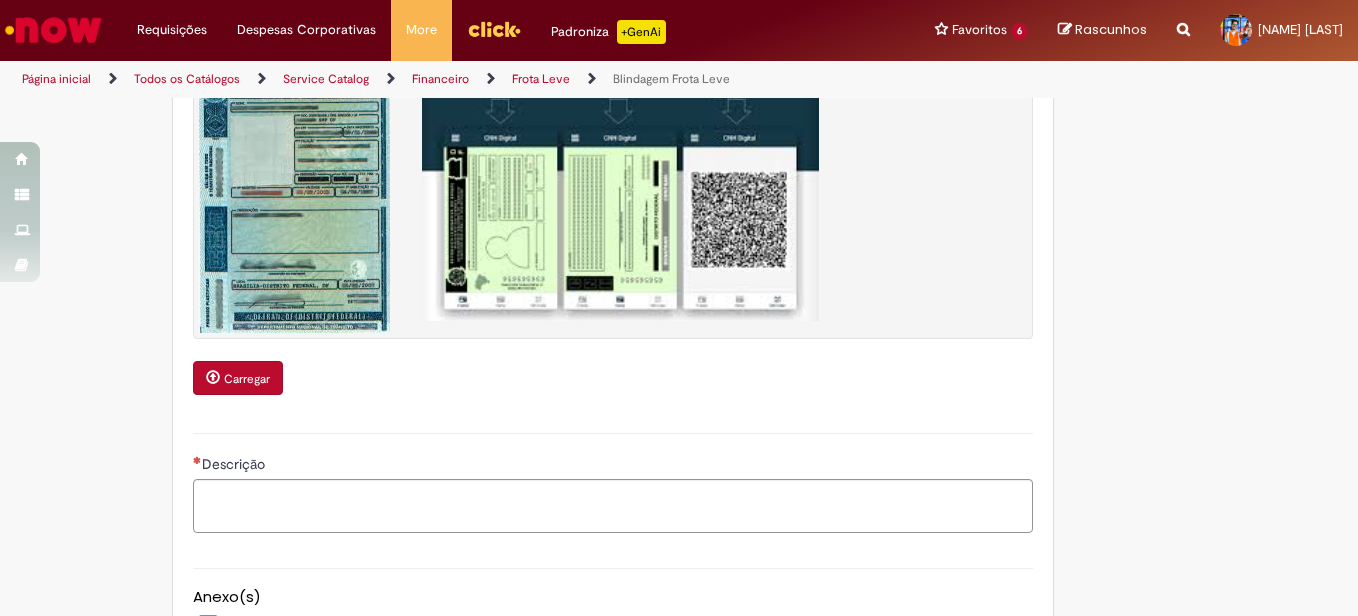 click on "Carregar" at bounding box center (247, 379) 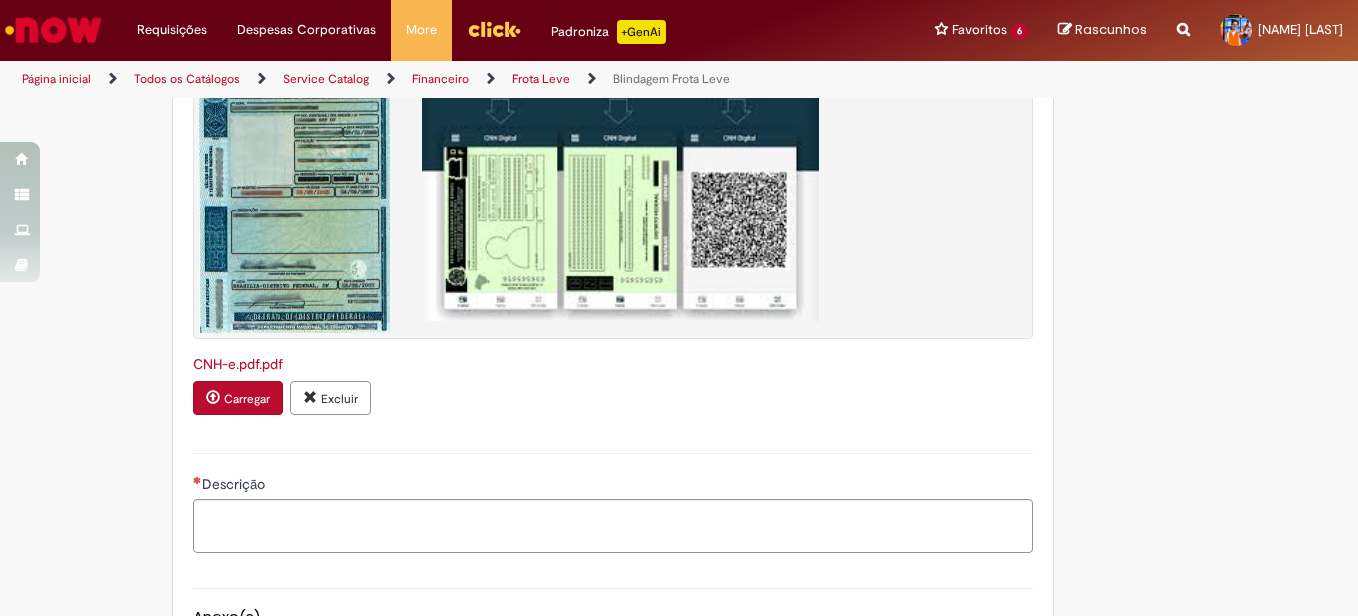 scroll, scrollTop: 2200, scrollLeft: 0, axis: vertical 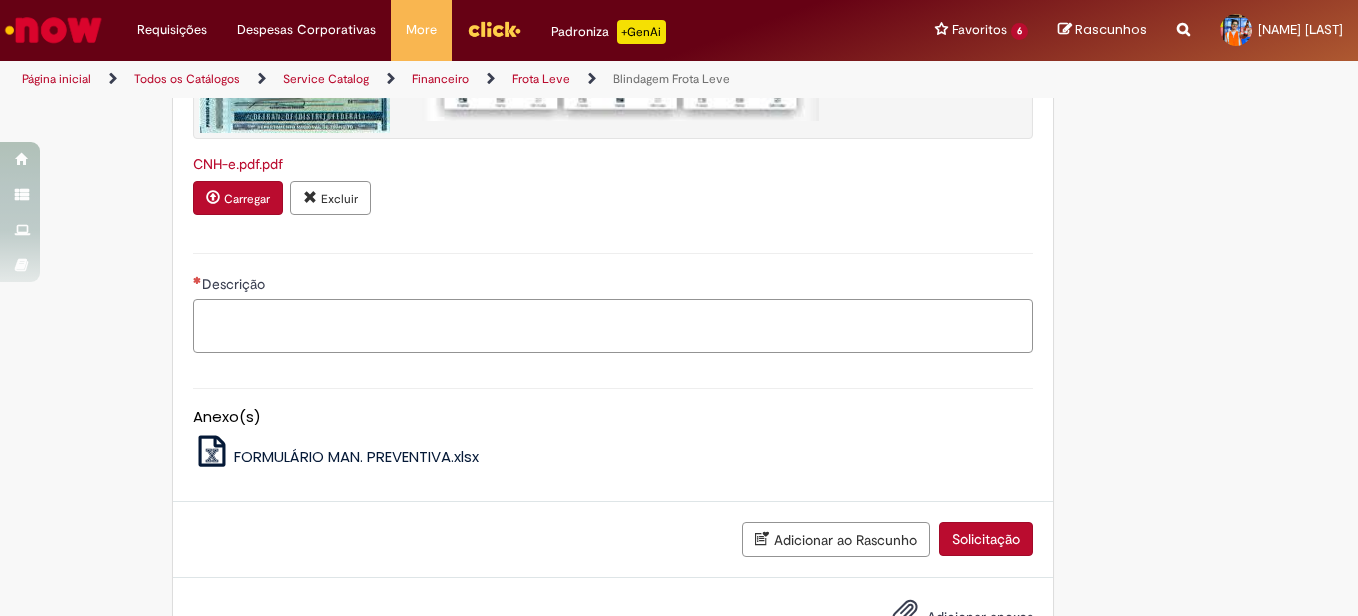 click on "Descrição" at bounding box center (613, 326) 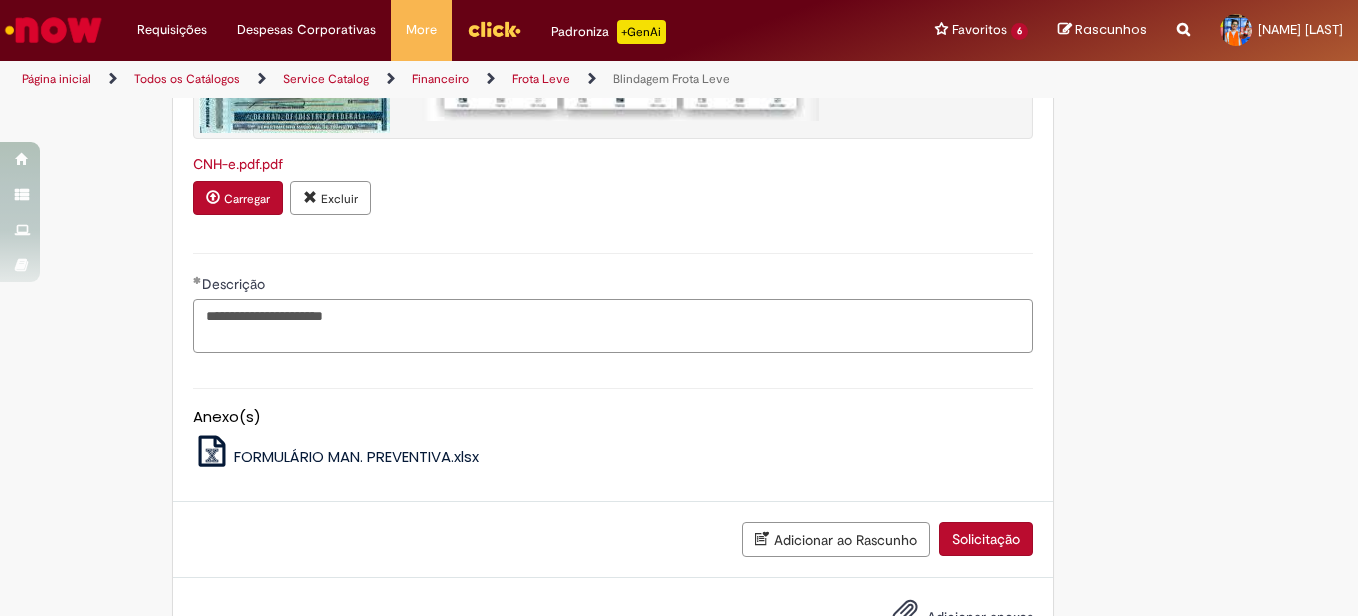 scroll, scrollTop: 2271, scrollLeft: 0, axis: vertical 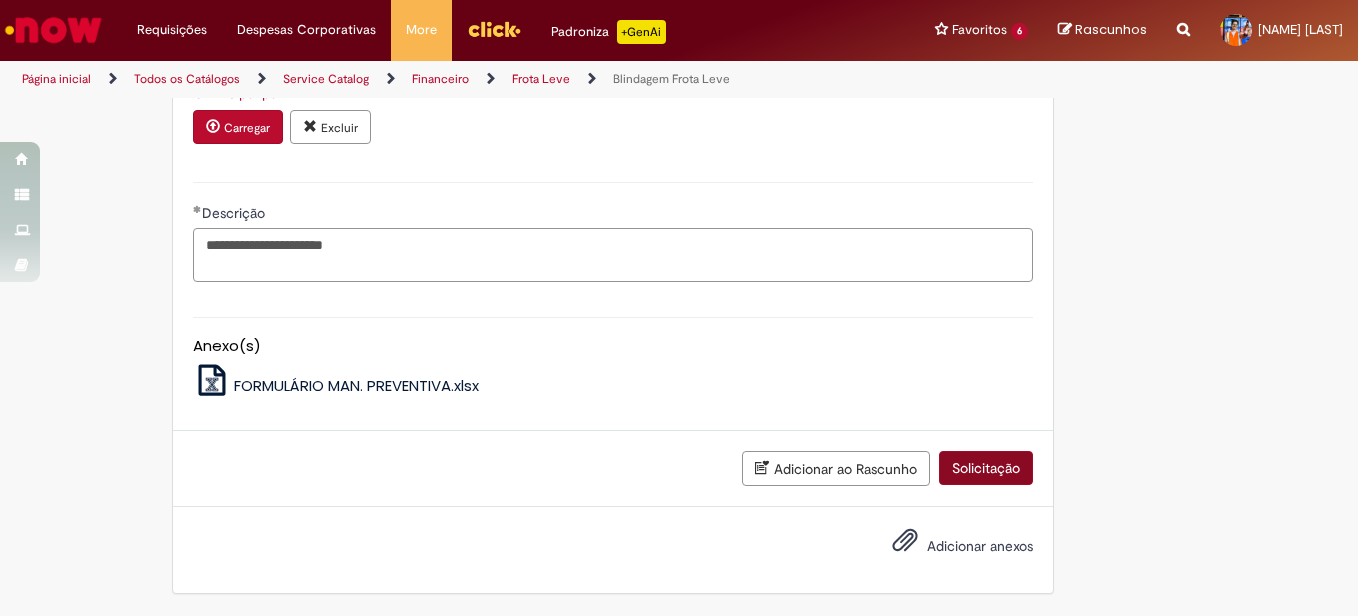 type on "**********" 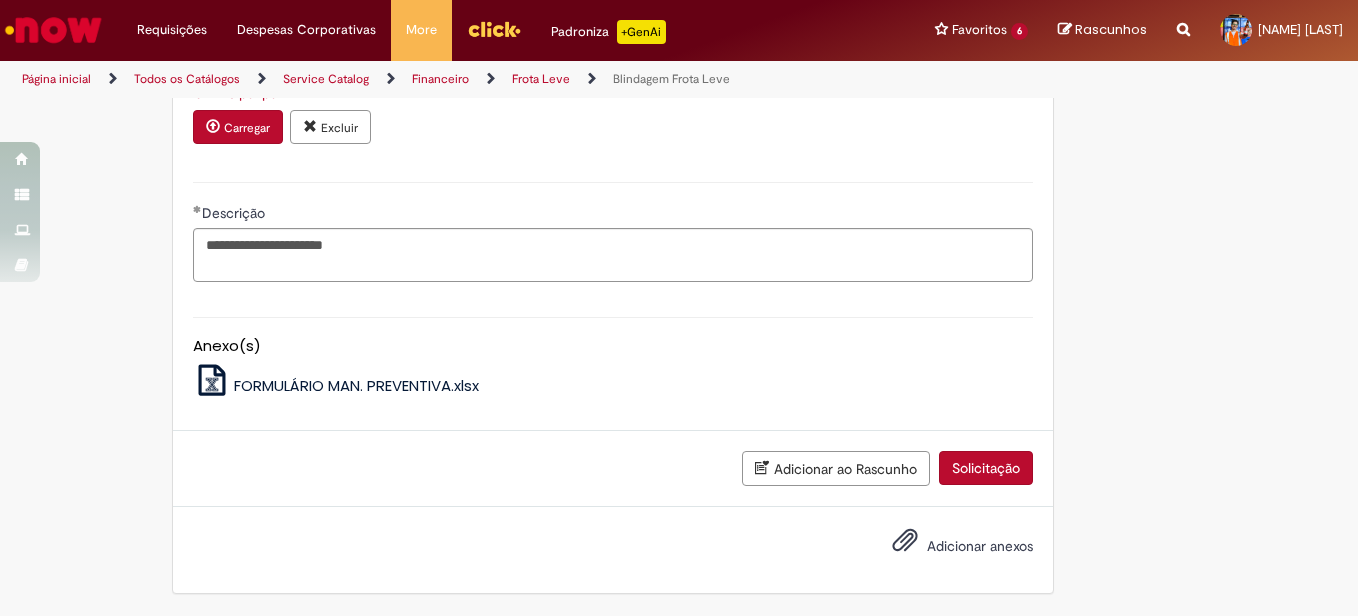 click on "Solicitação" at bounding box center [986, 468] 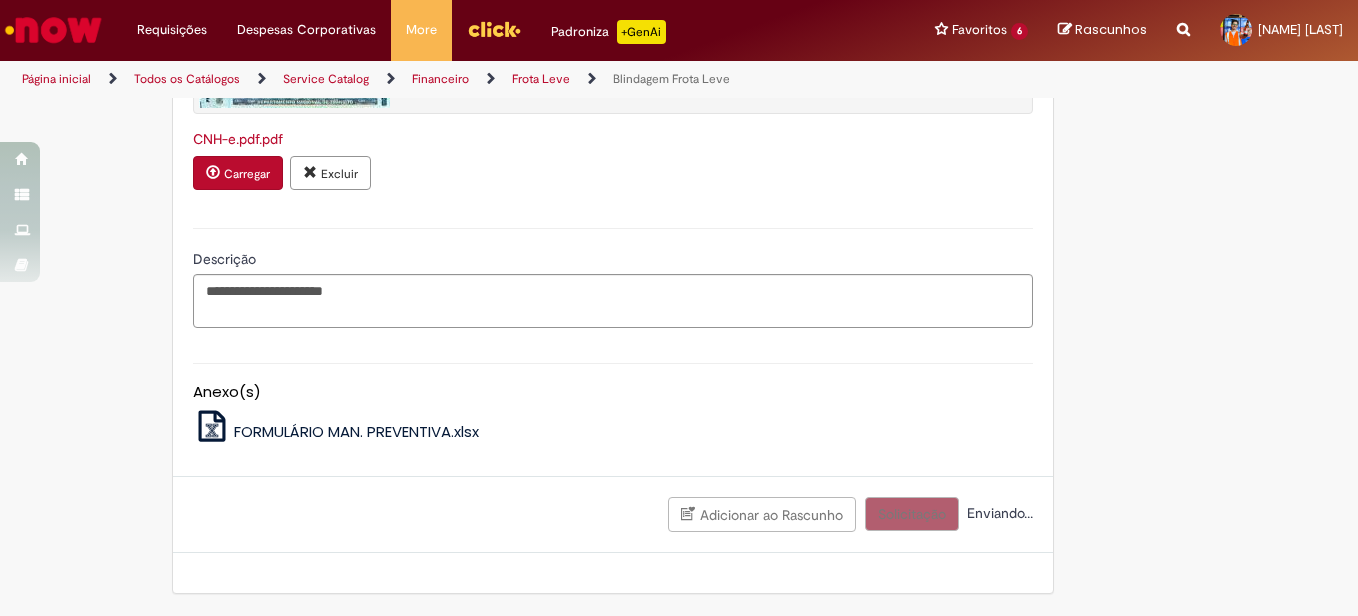 scroll, scrollTop: 2225, scrollLeft: 0, axis: vertical 